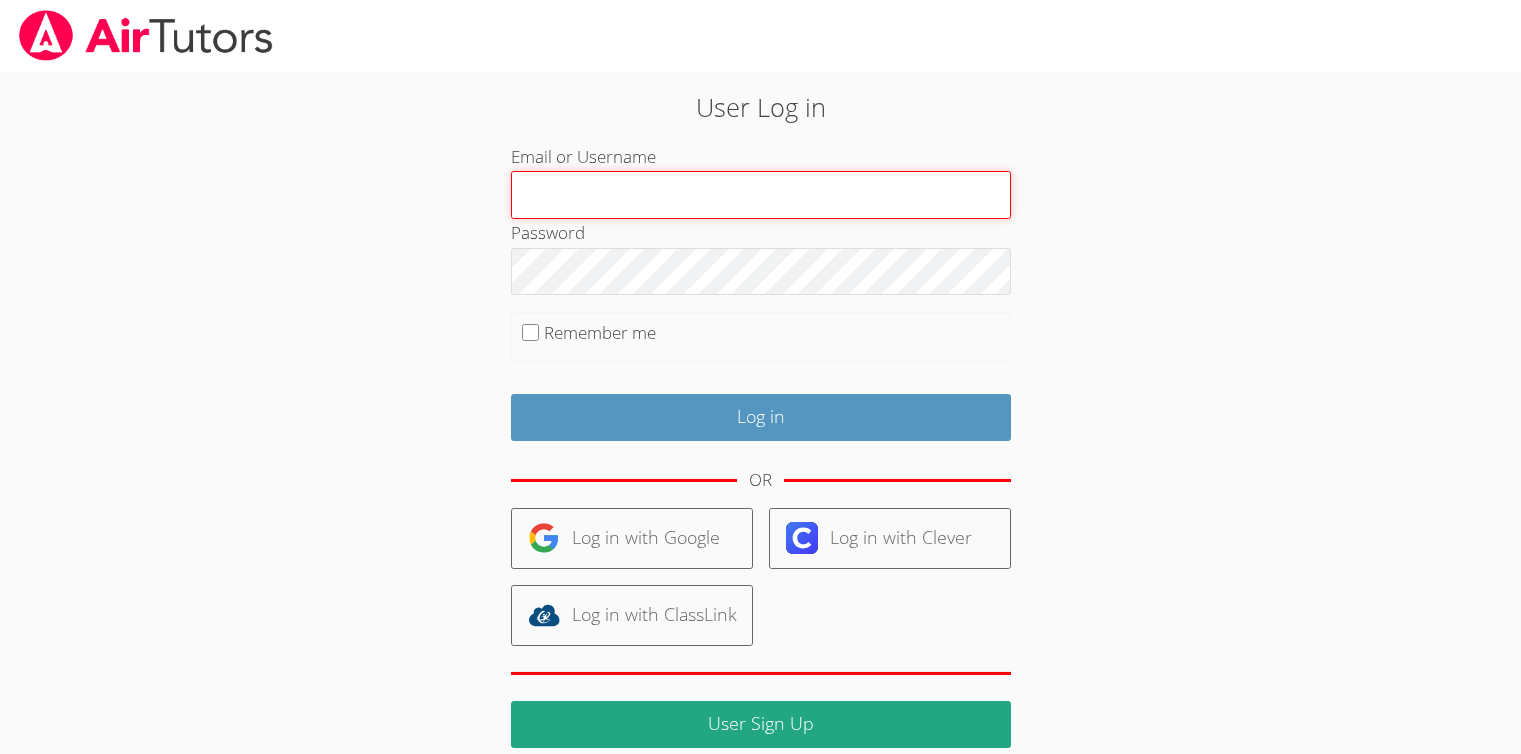 scroll, scrollTop: 0, scrollLeft: 0, axis: both 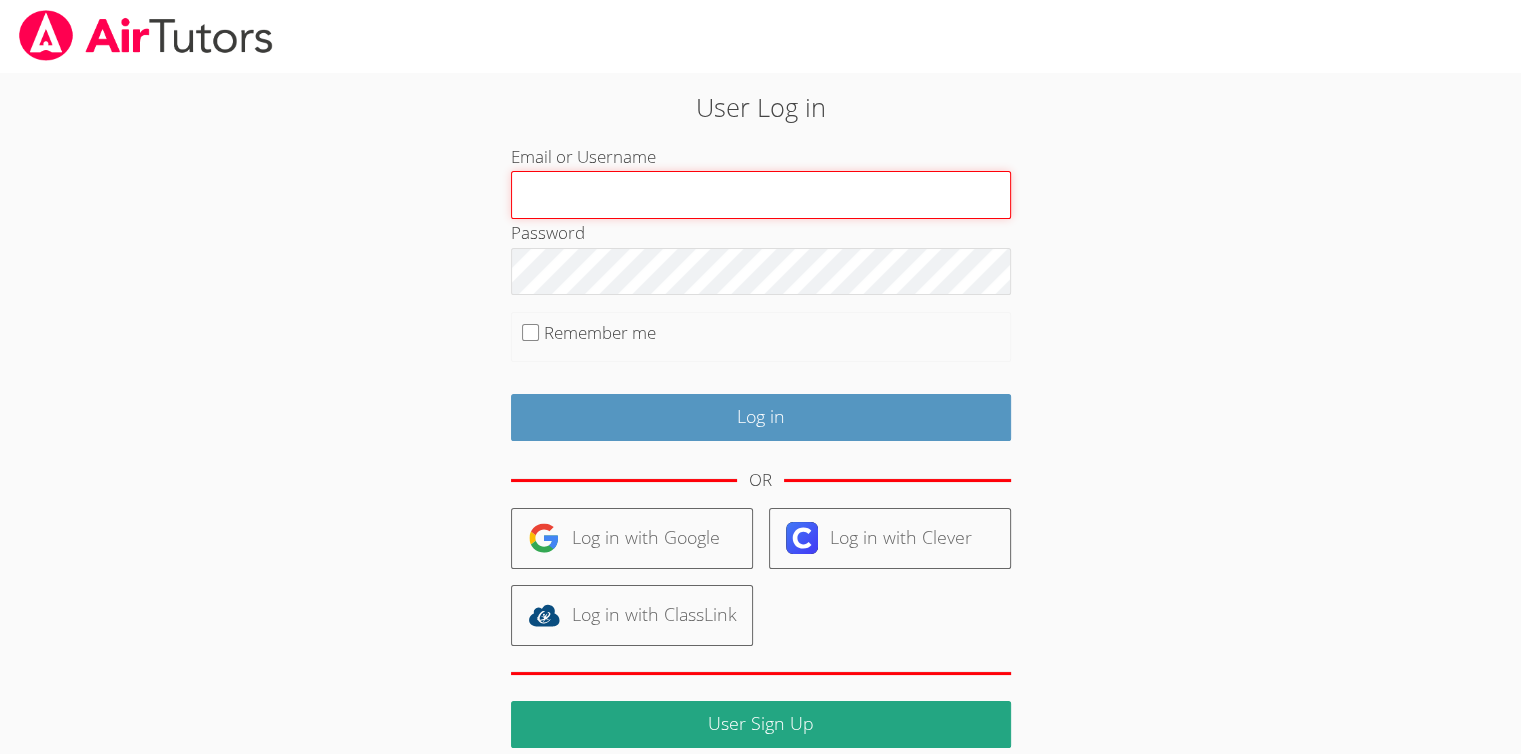 click on "Email or Username" at bounding box center (761, 195) 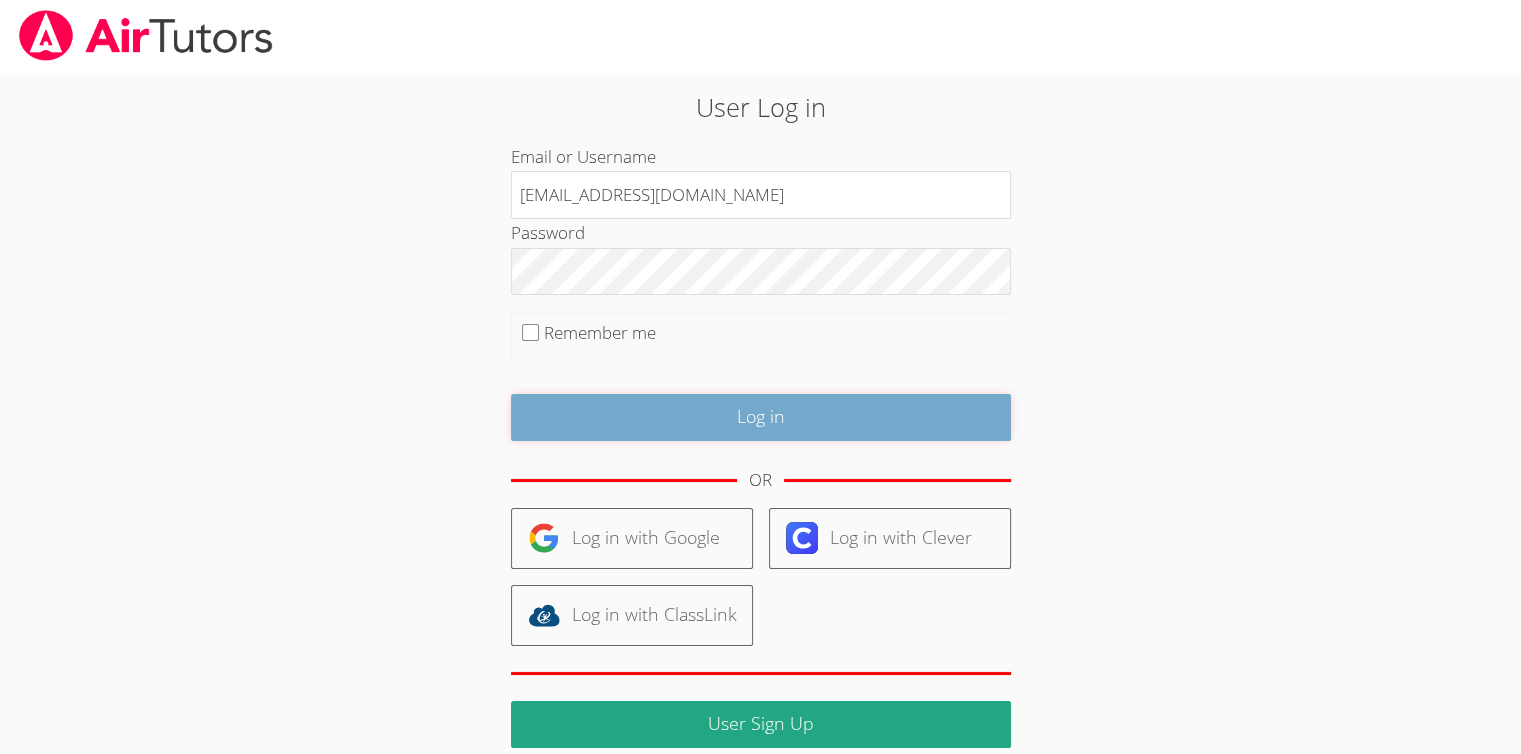 click on "Log in" at bounding box center (761, 417) 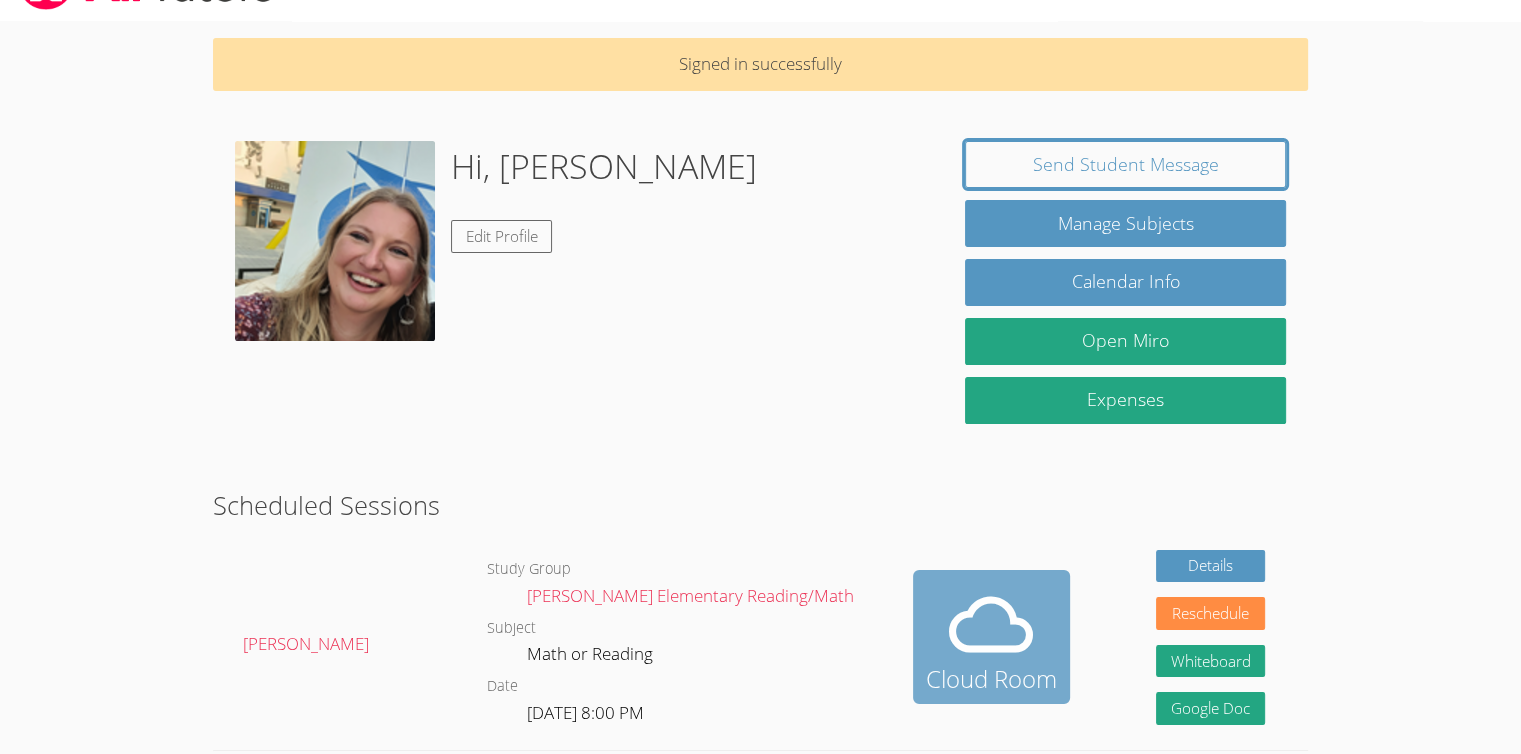 scroll, scrollTop: 100, scrollLeft: 0, axis: vertical 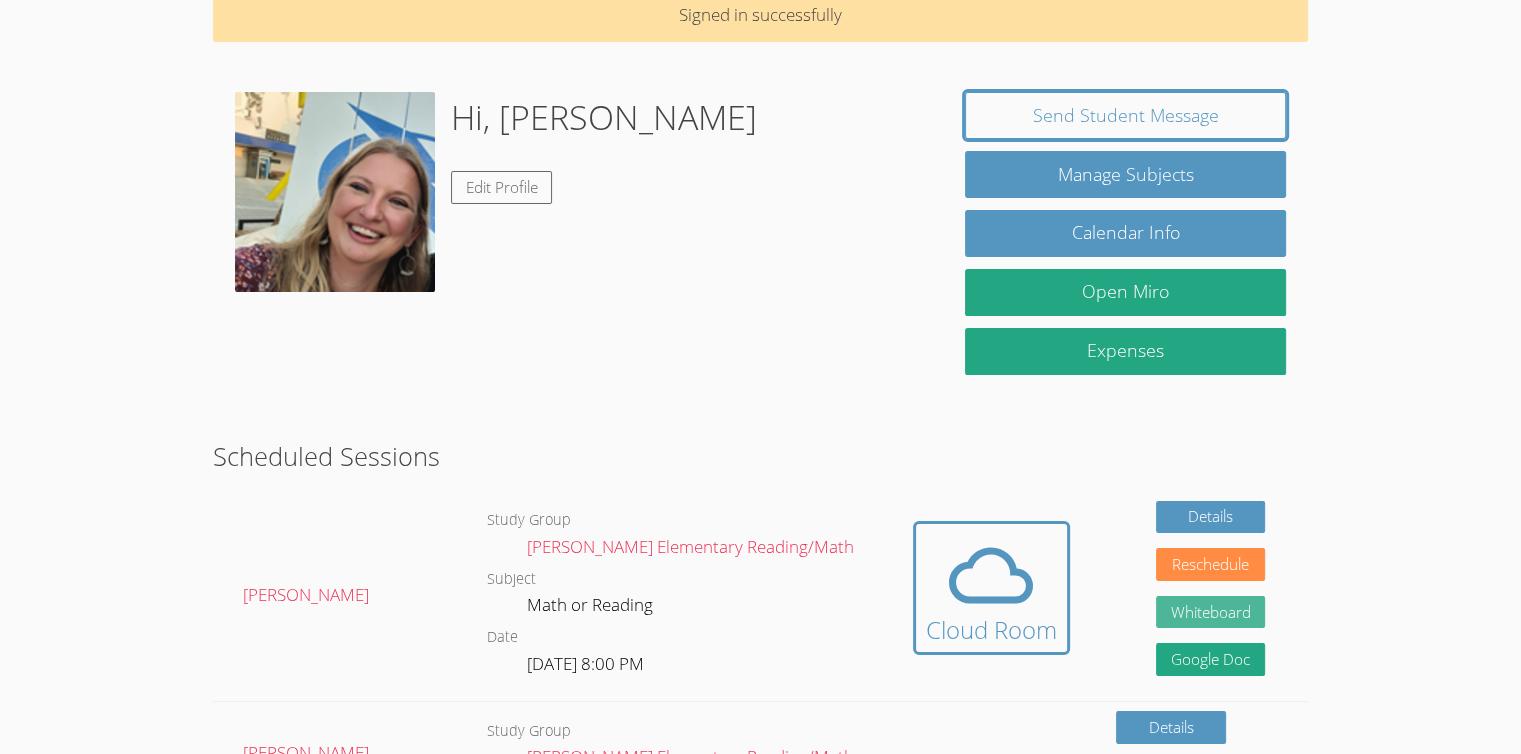click on "Whiteboard" at bounding box center [1211, 612] 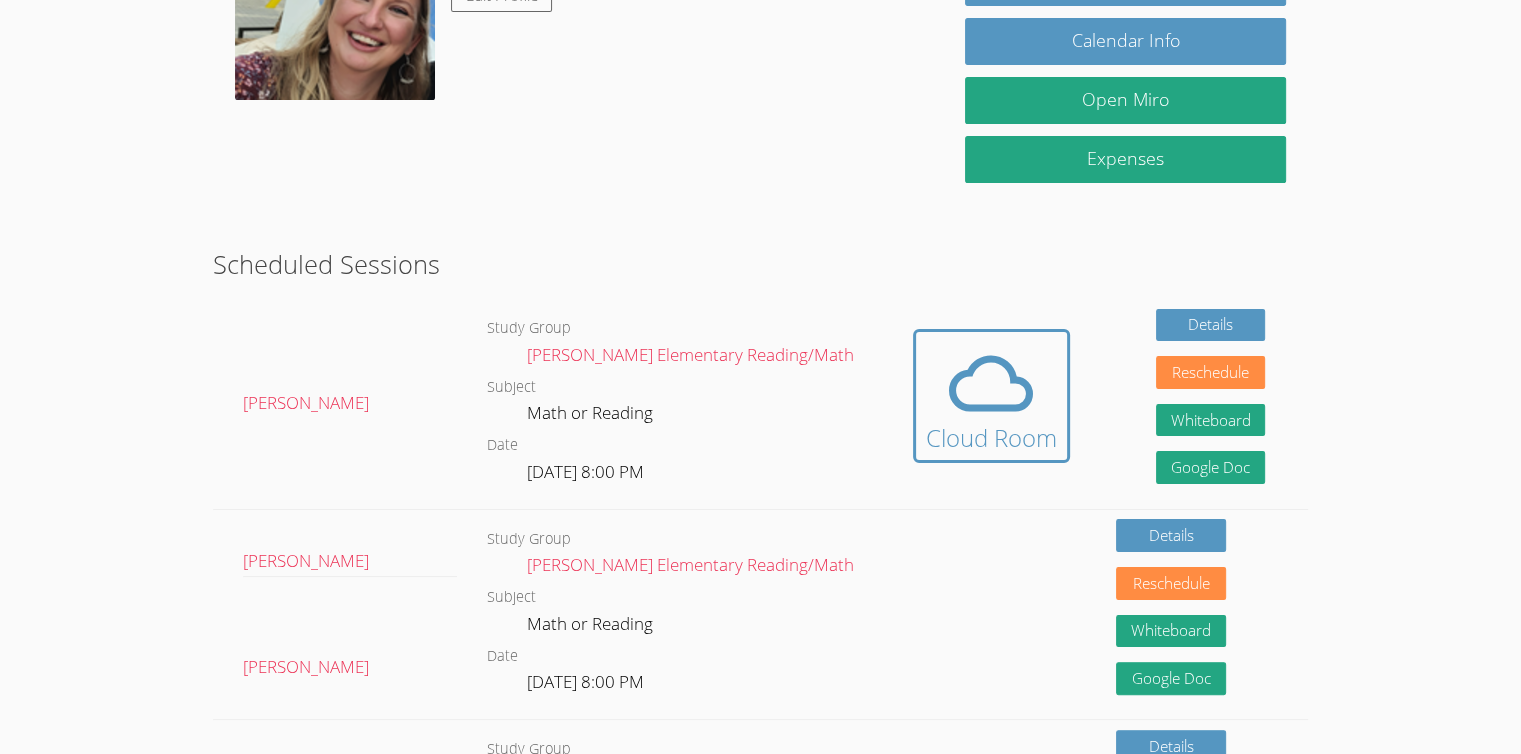 scroll, scrollTop: 300, scrollLeft: 0, axis: vertical 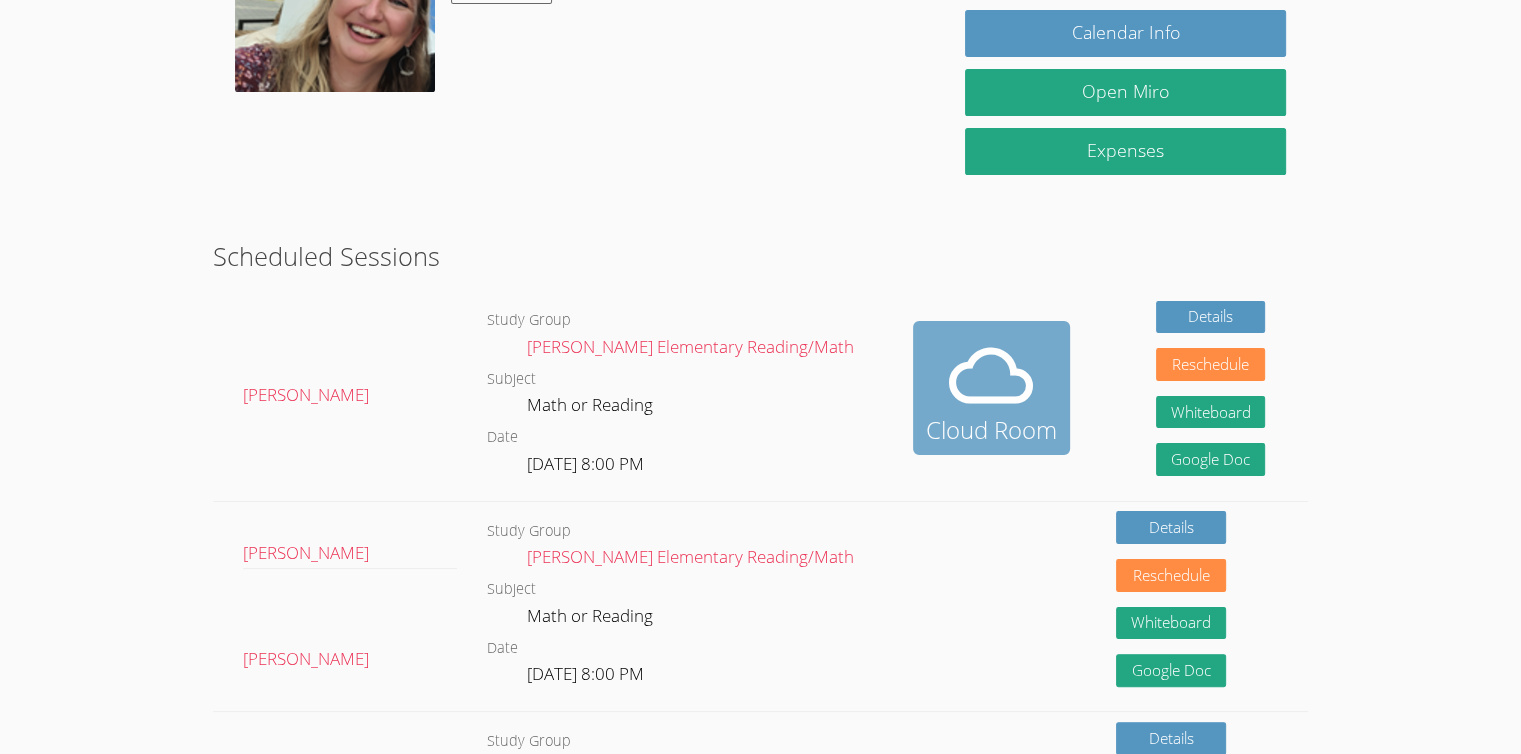 click on "Cloud Room" at bounding box center [991, 388] 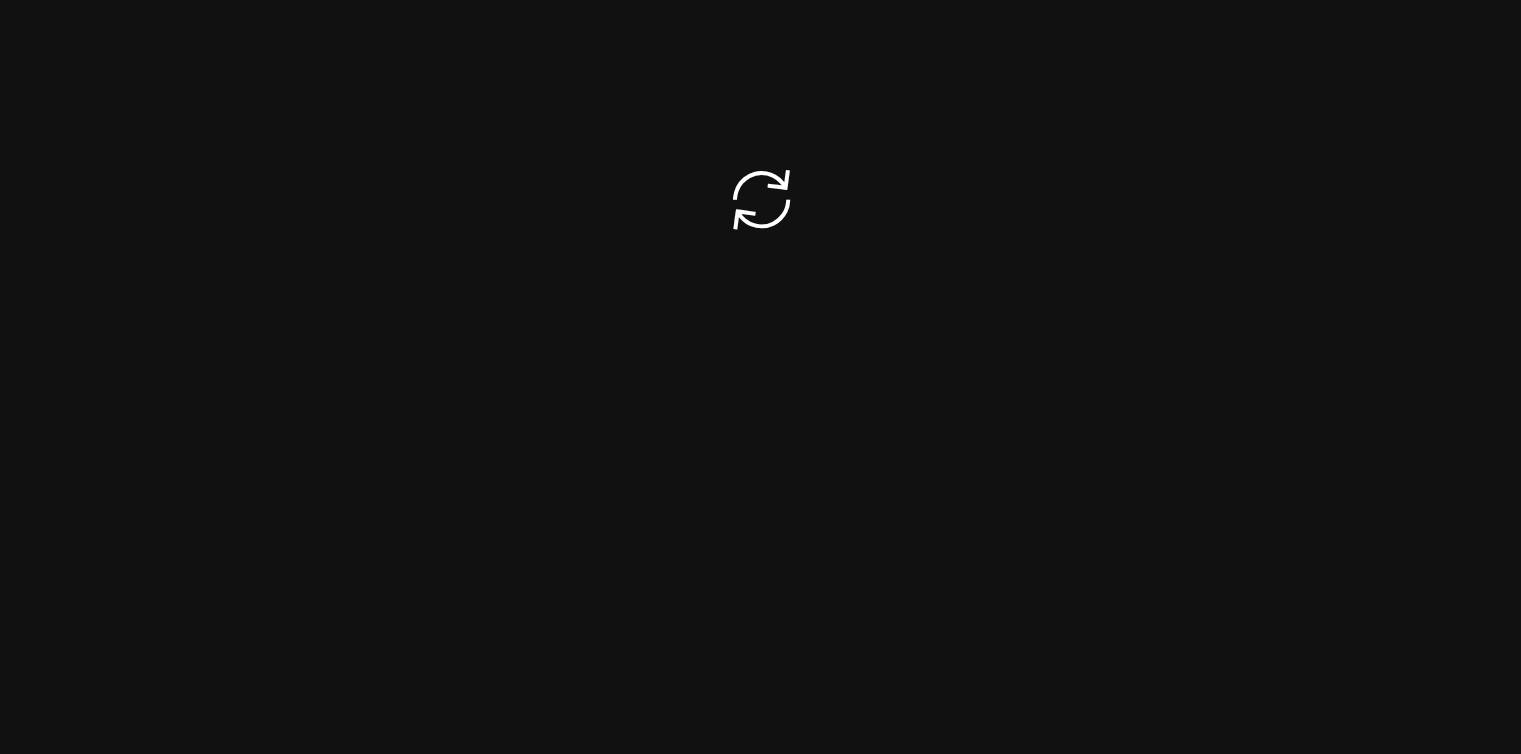 scroll, scrollTop: 0, scrollLeft: 0, axis: both 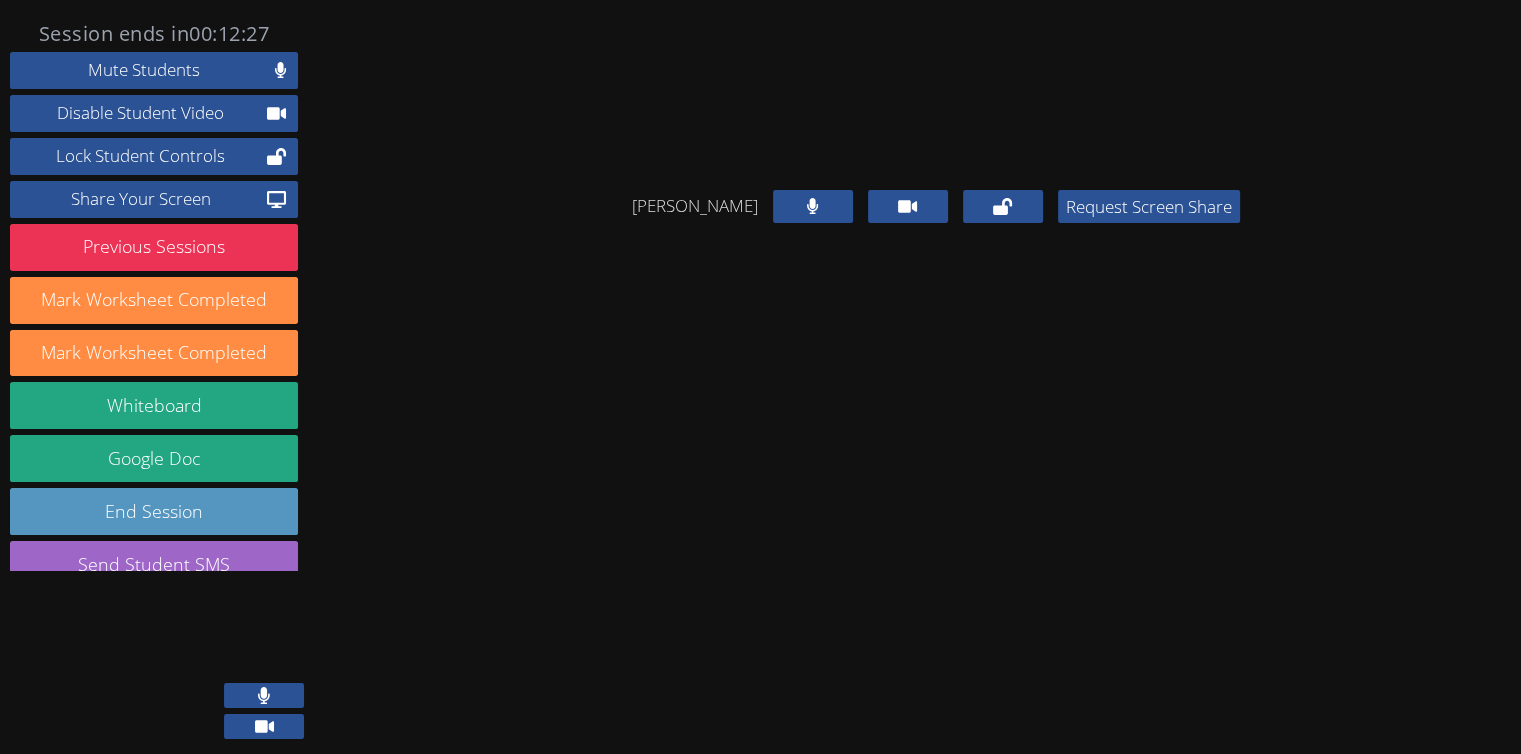 click at bounding box center (264, 695) 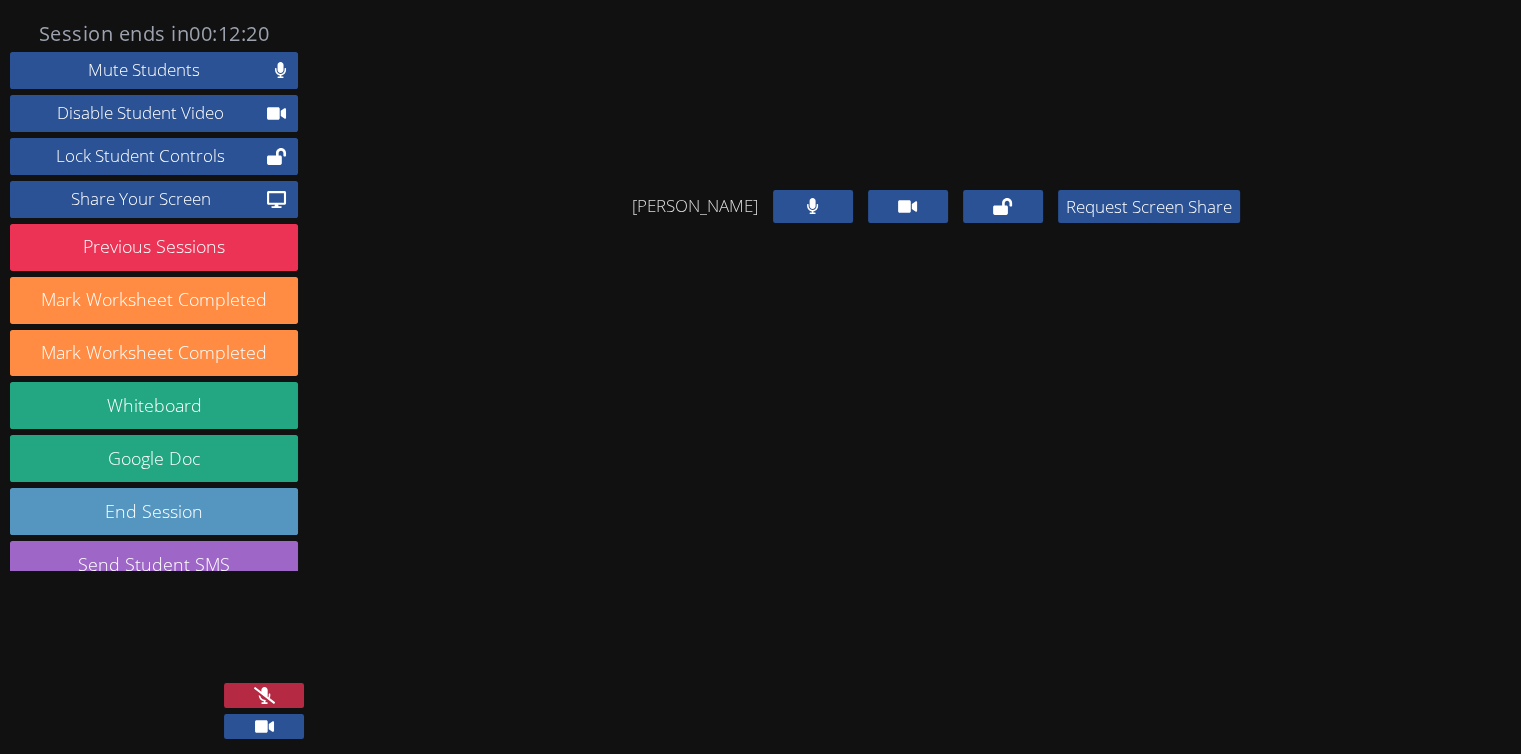 click 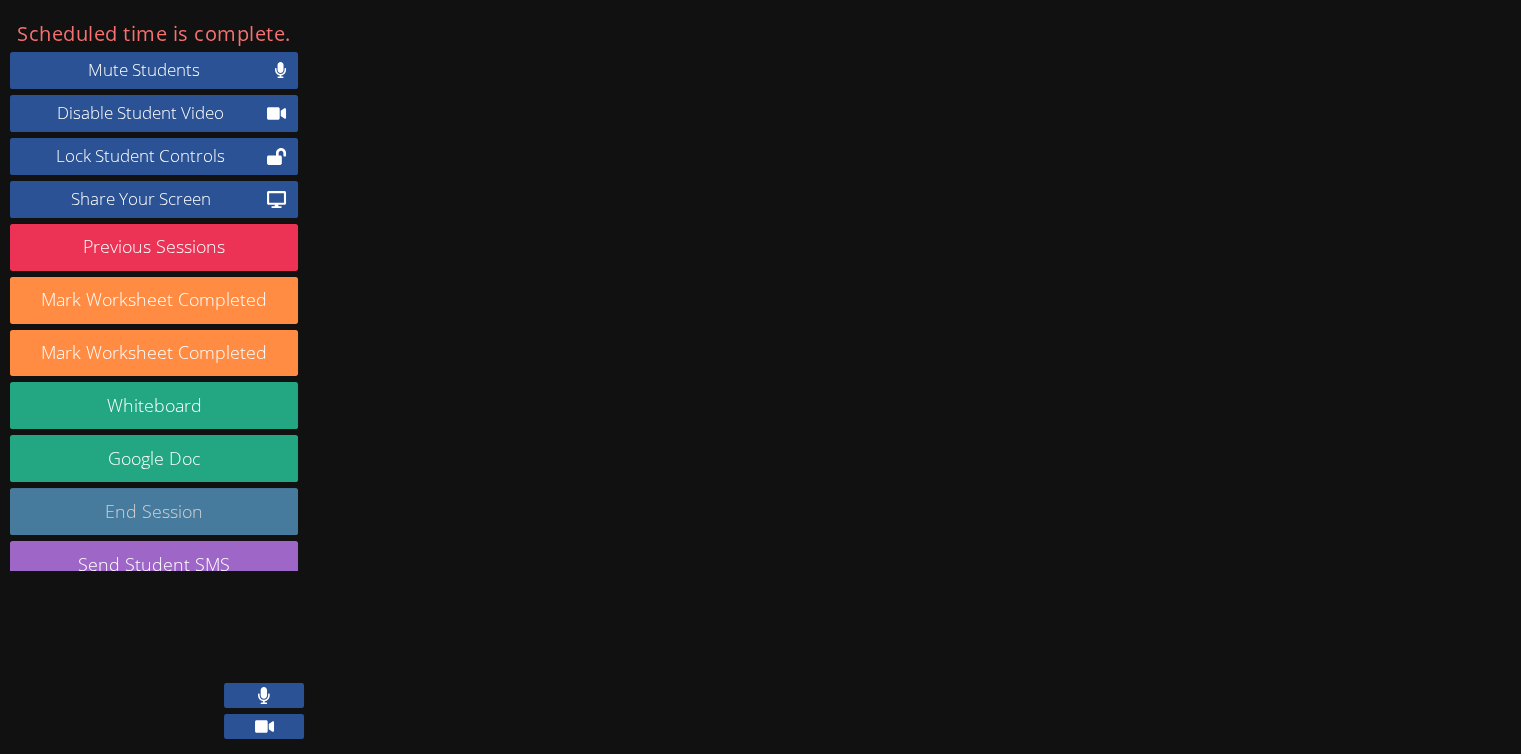 click on "End Session" at bounding box center (154, 511) 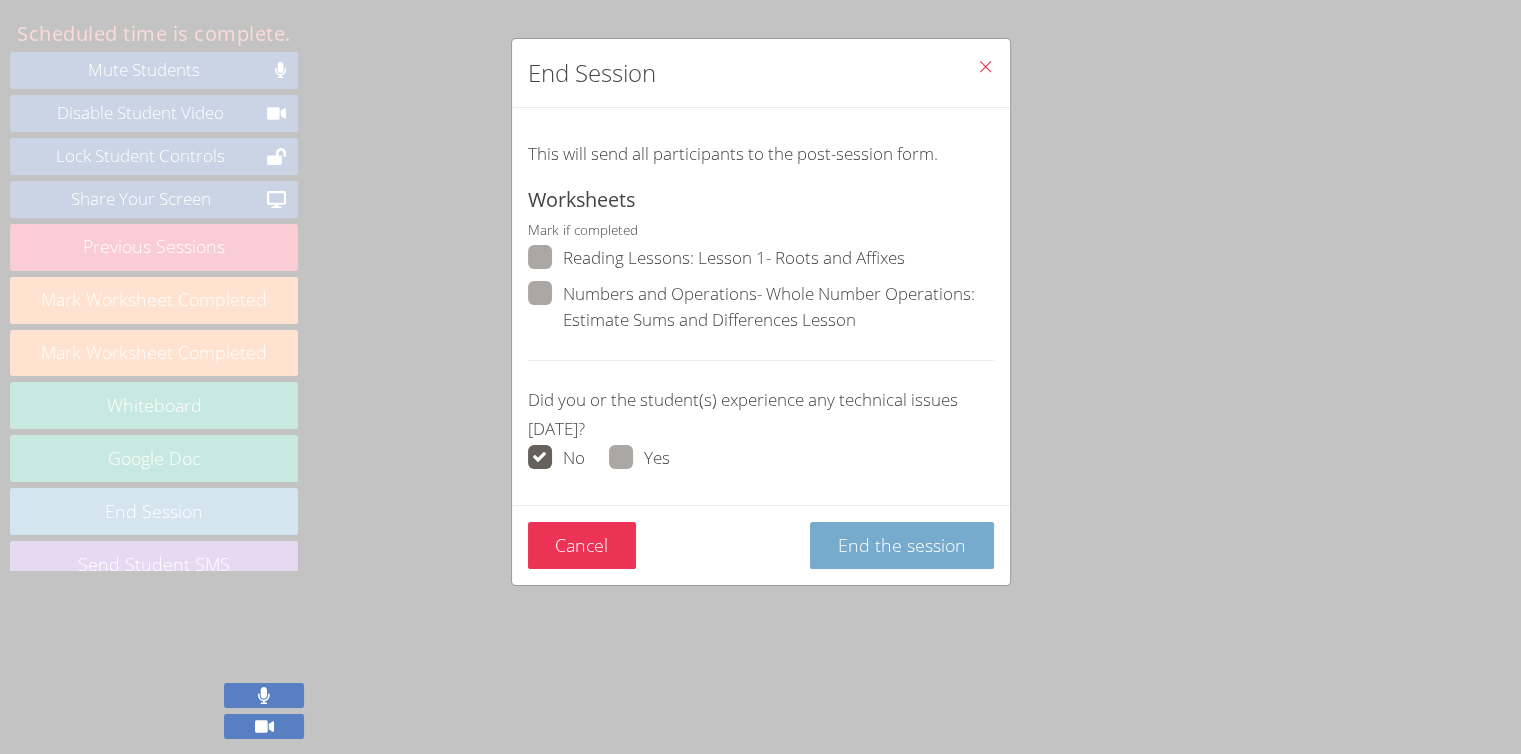 click on "End the session" at bounding box center [902, 545] 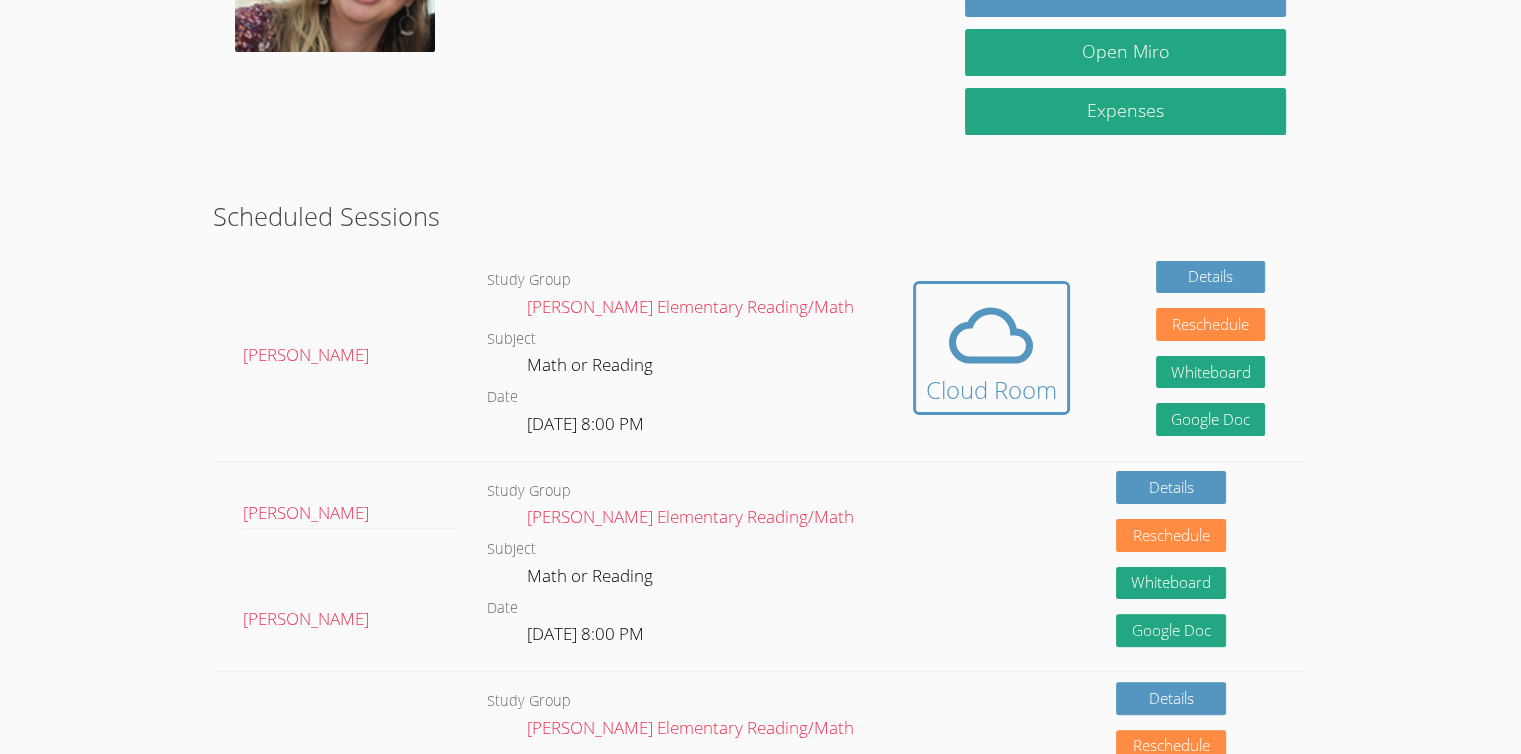 scroll, scrollTop: 700, scrollLeft: 0, axis: vertical 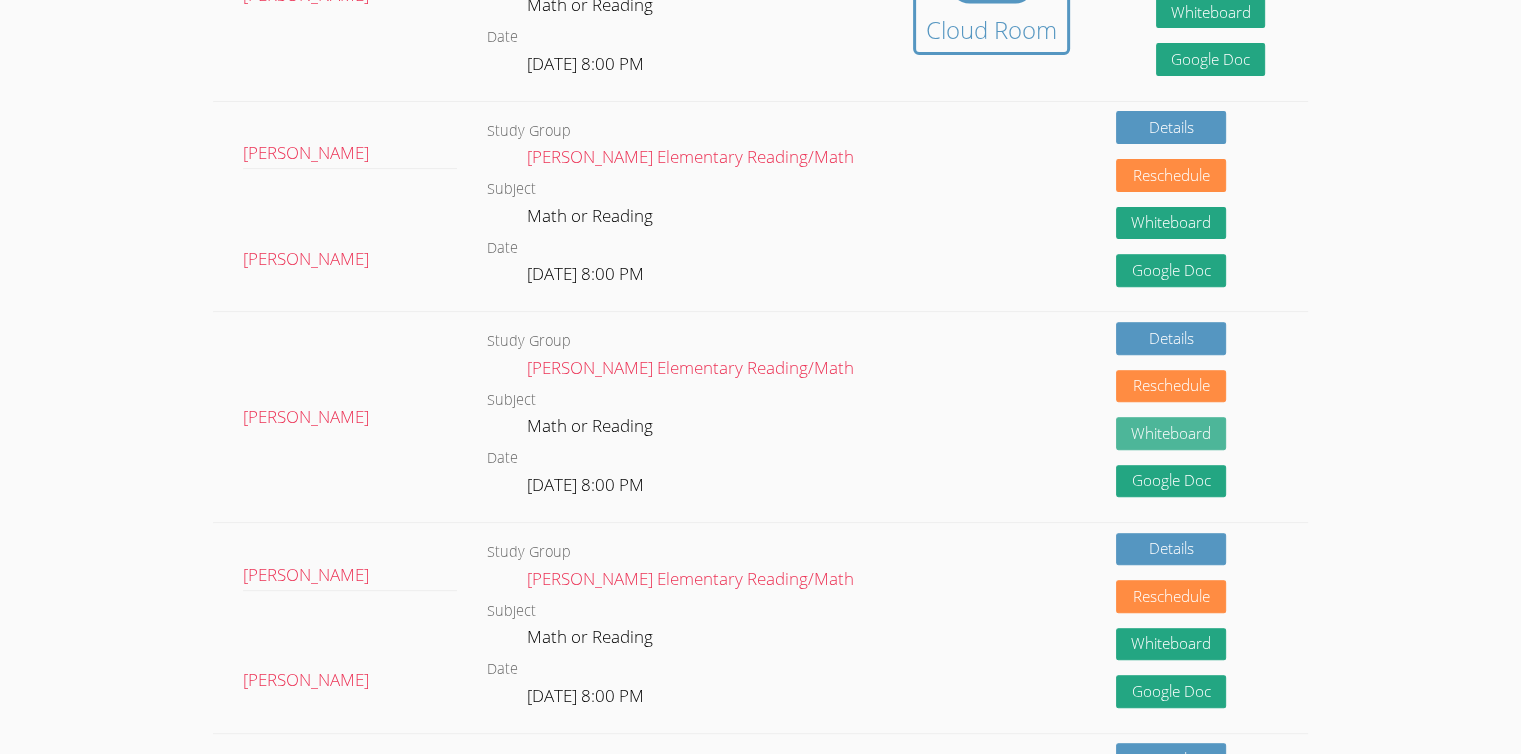 click on "Whiteboard" at bounding box center [1171, 433] 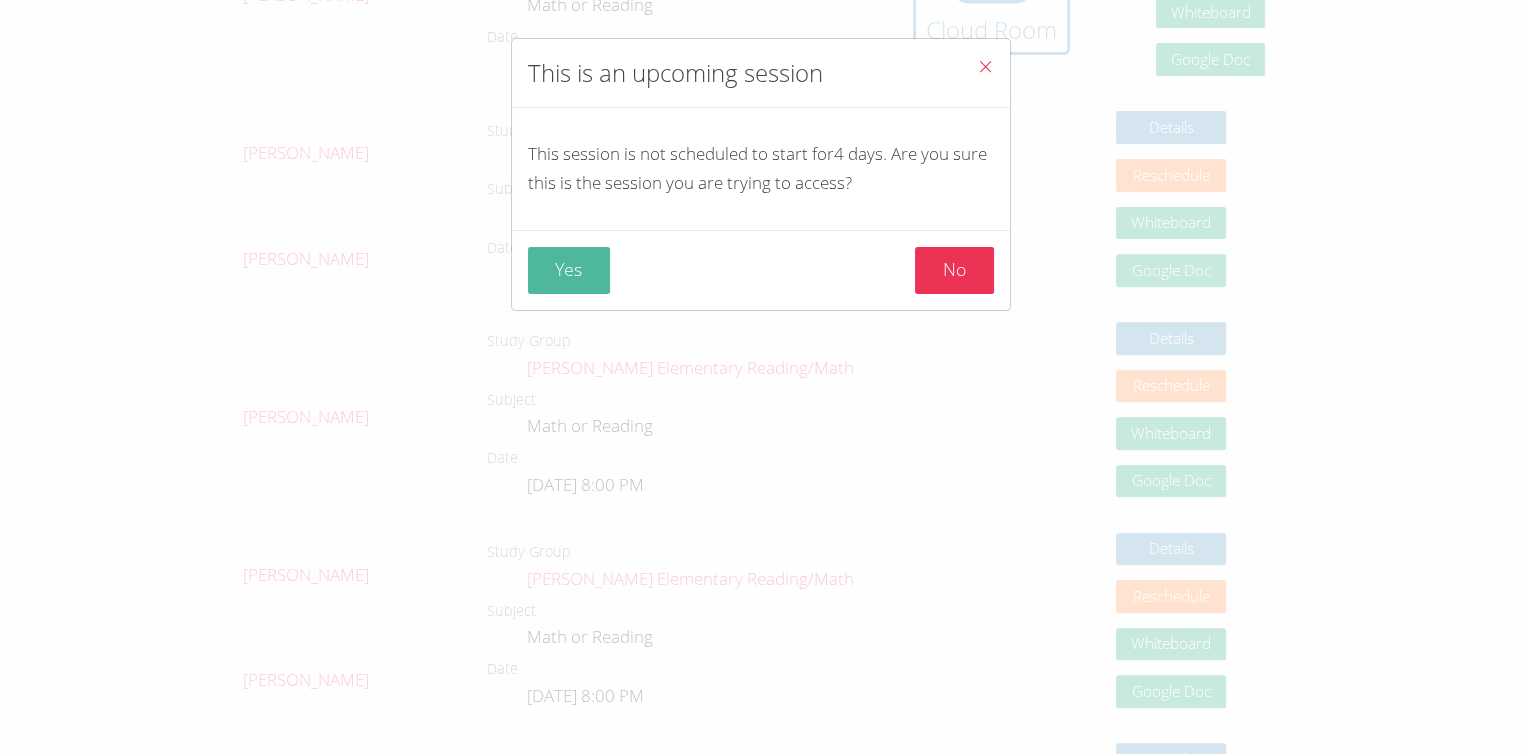 click on "Yes" at bounding box center [569, 270] 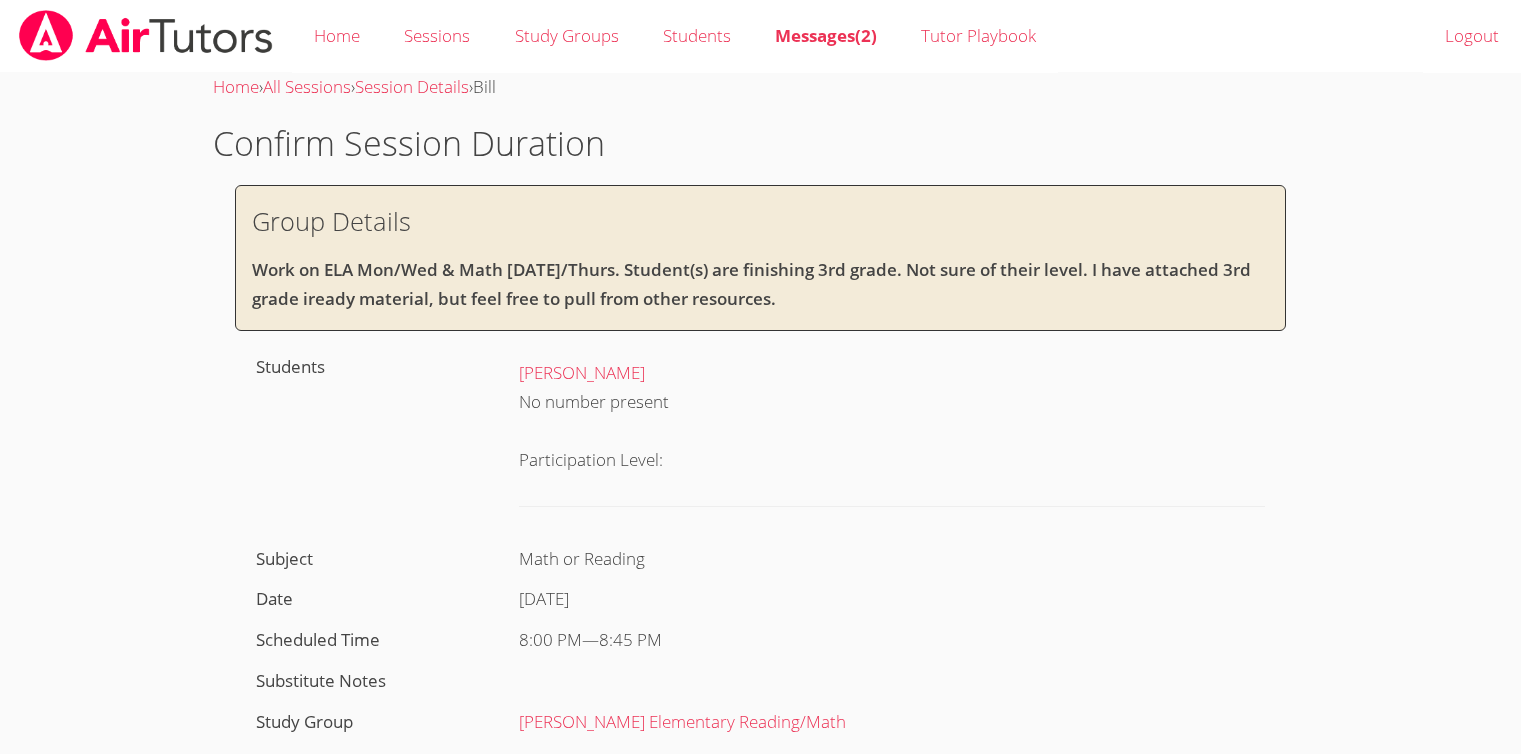 scroll, scrollTop: 0, scrollLeft: 0, axis: both 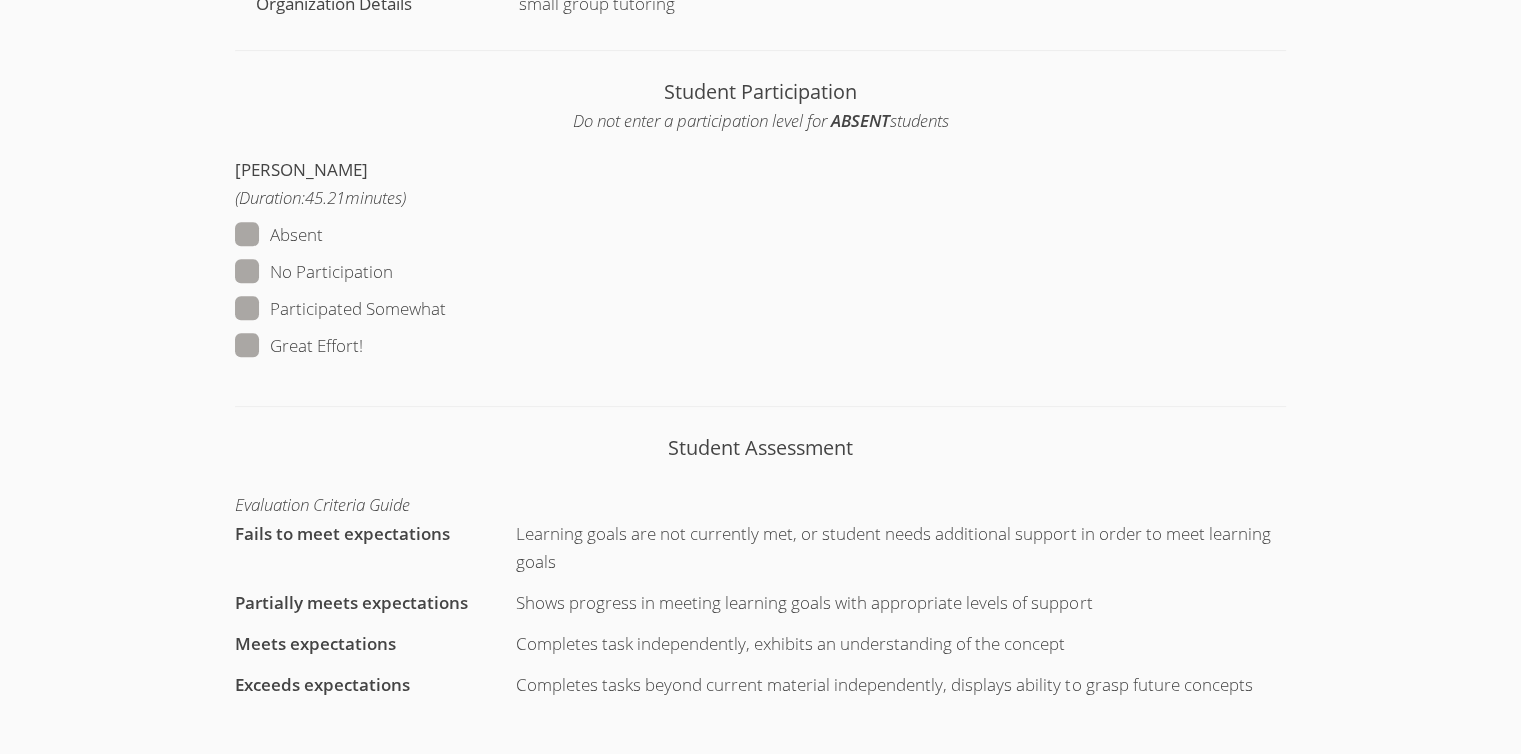 click on "Participated Somewhat" at bounding box center (340, 309) 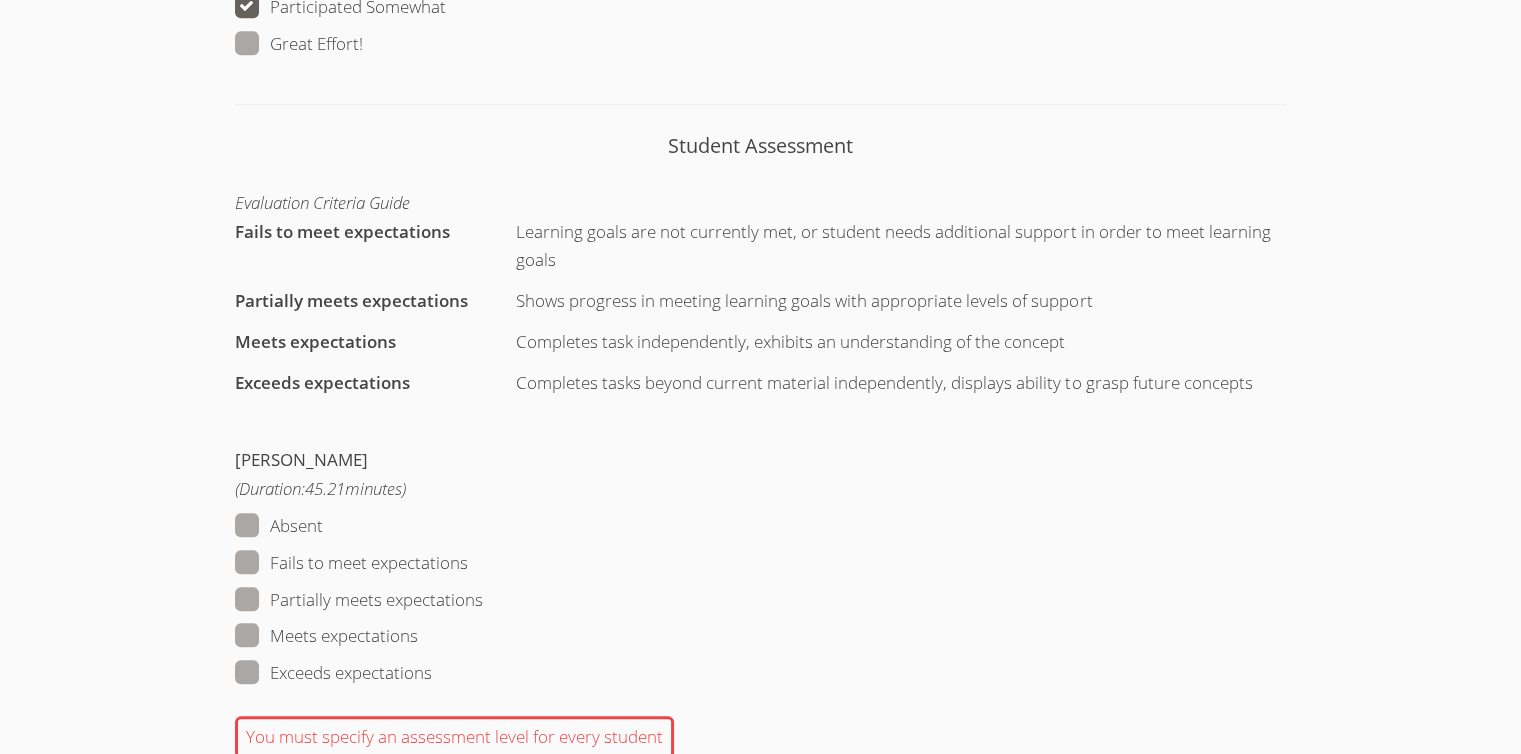 scroll, scrollTop: 1100, scrollLeft: 0, axis: vertical 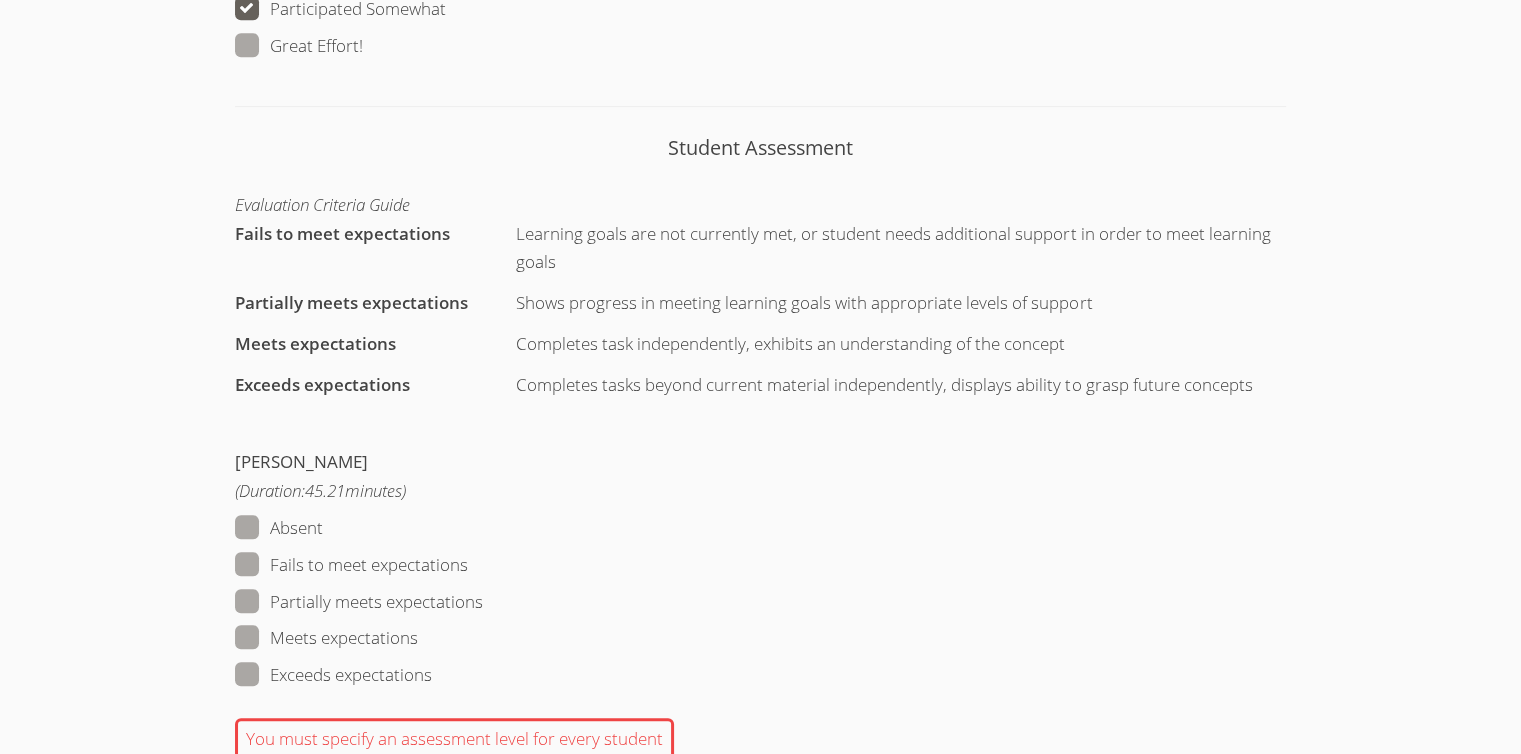 click on "Great Effort!" at bounding box center [299, 46] 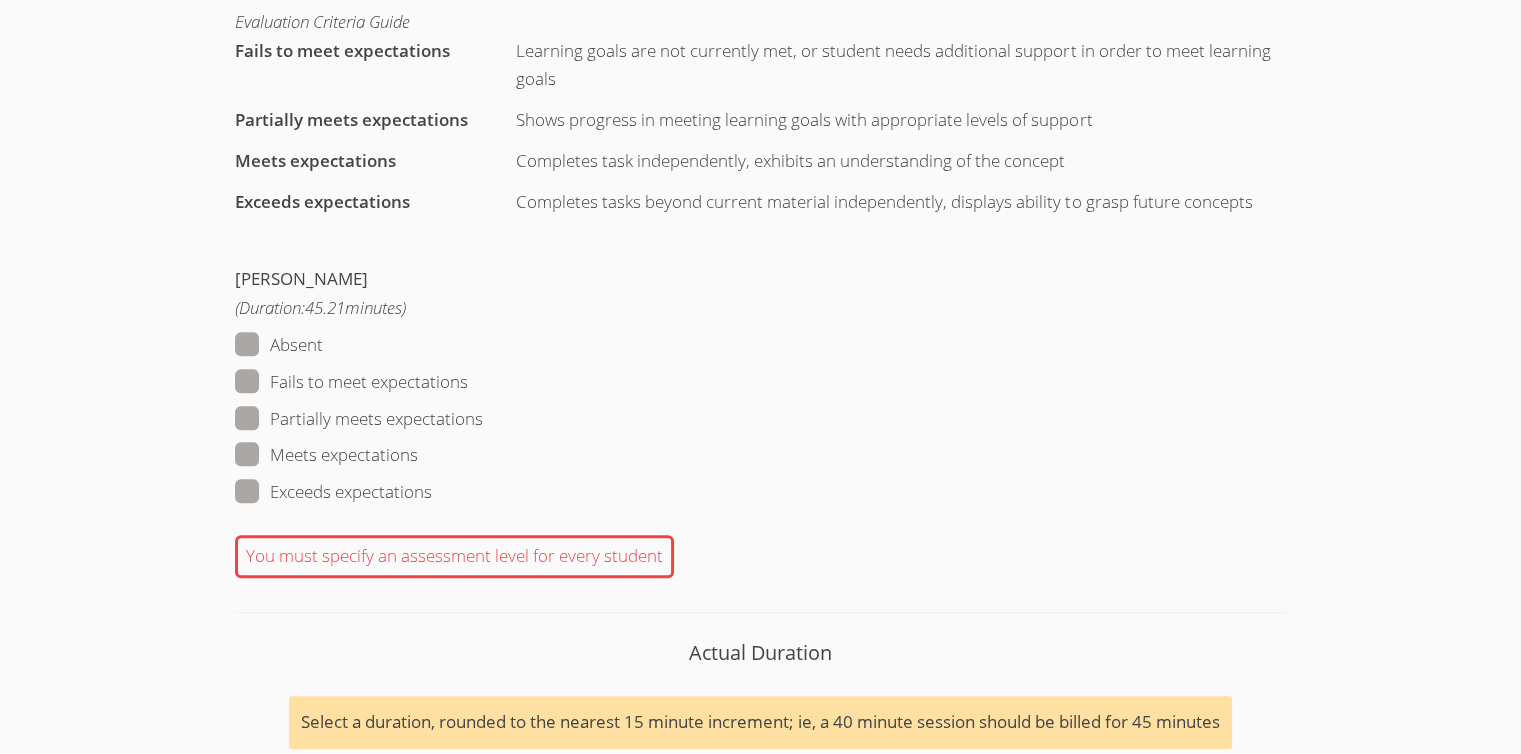scroll, scrollTop: 1500, scrollLeft: 0, axis: vertical 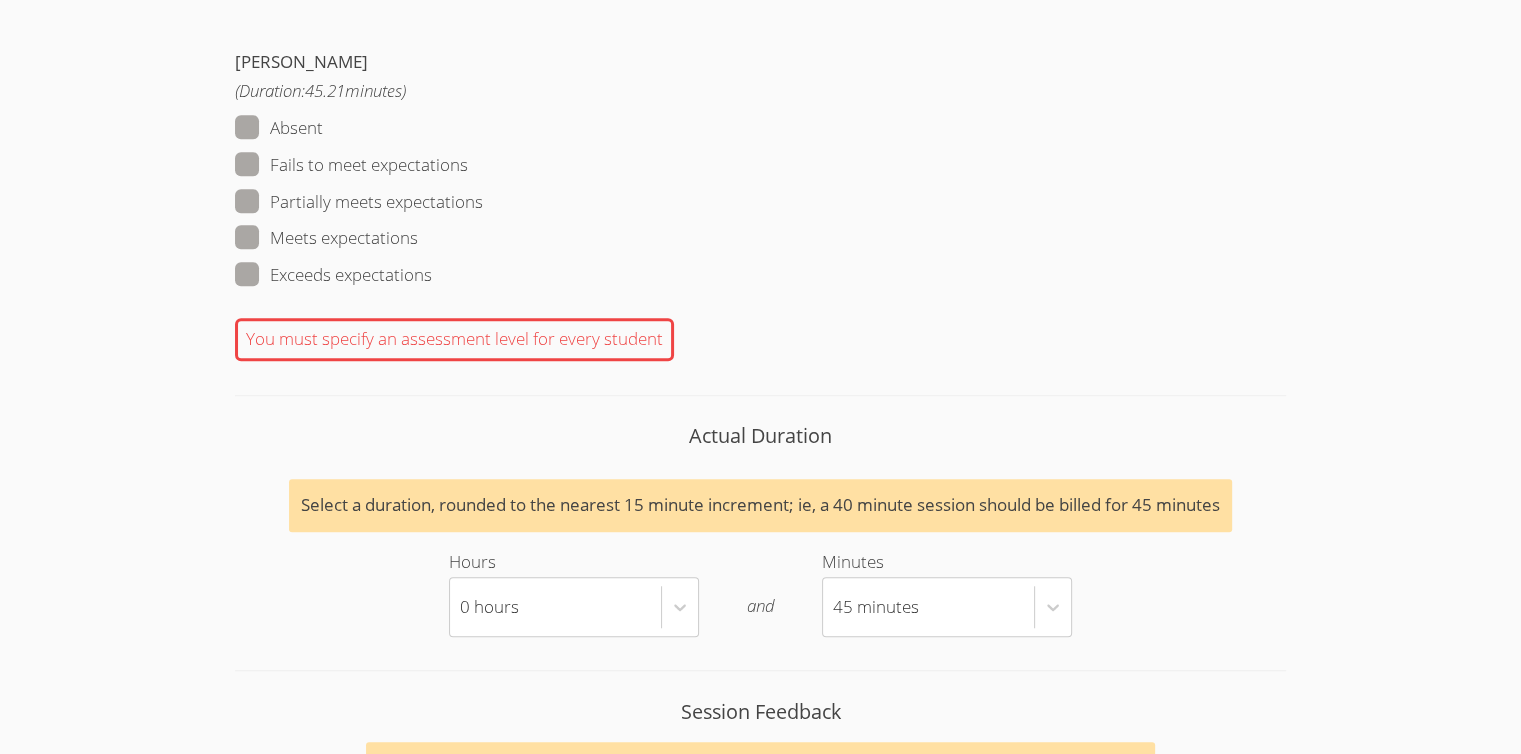 click on "Partially meets expectations" at bounding box center [359, 202] 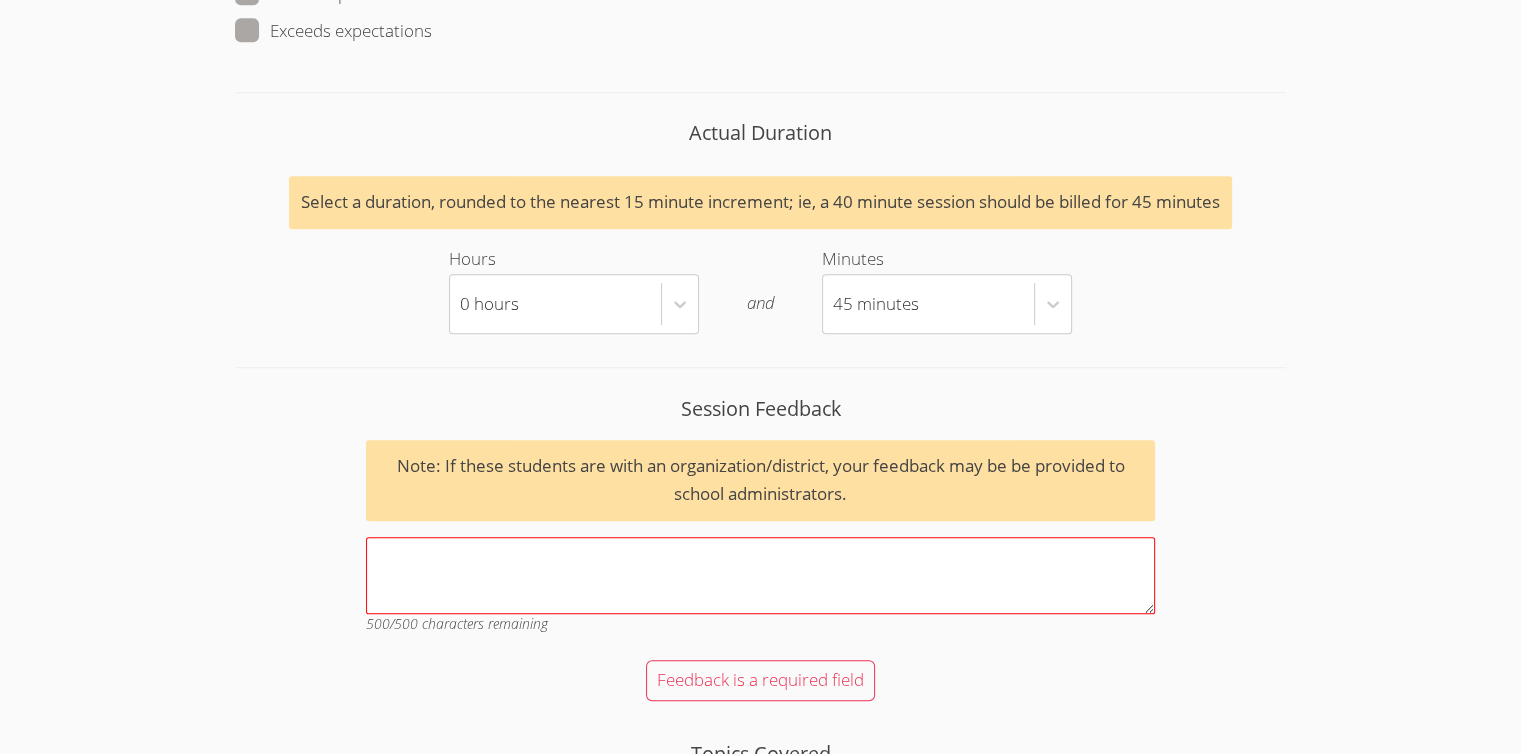 scroll, scrollTop: 2000, scrollLeft: 0, axis: vertical 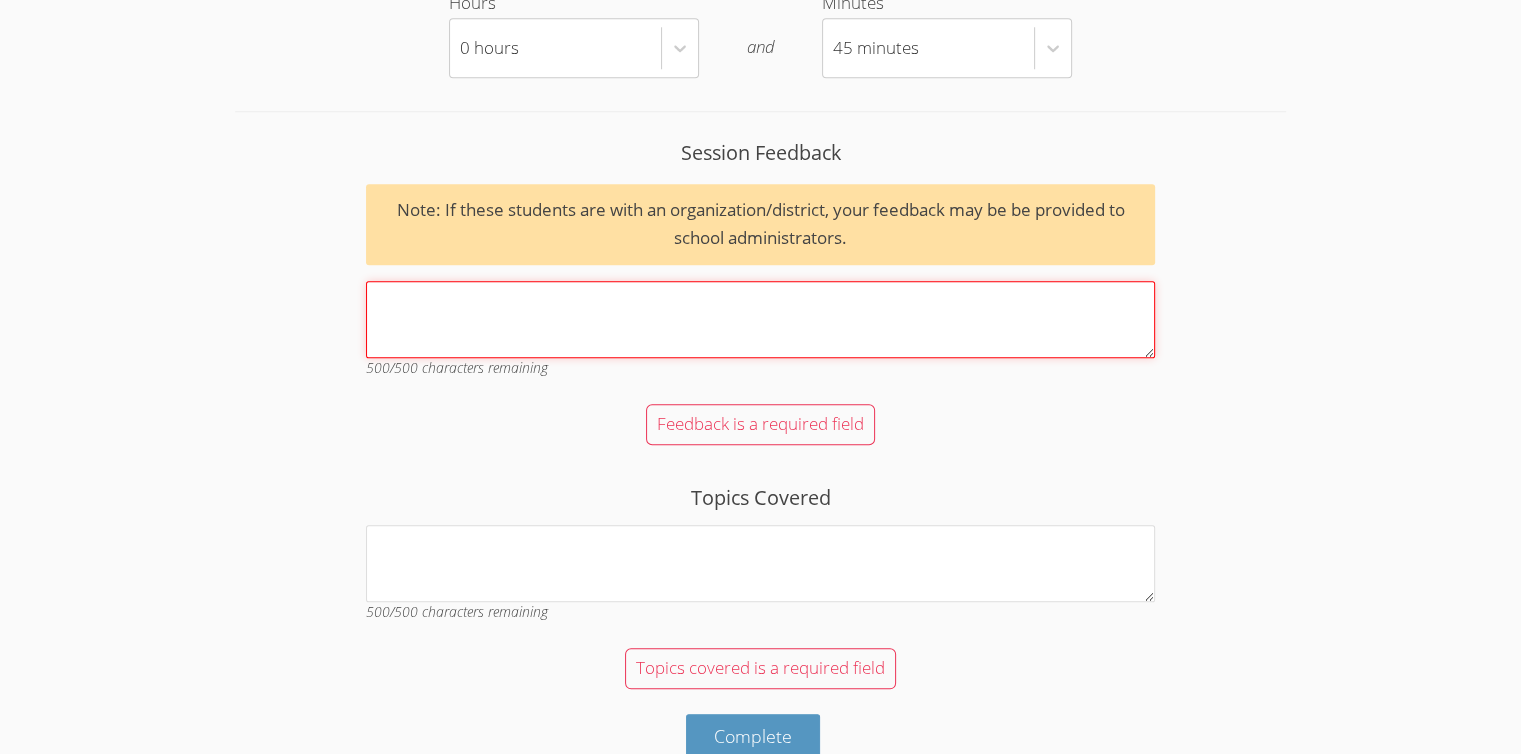 click on "Session Feedback Note: If these students are with an organization/district, your feedback may be be provided to school administrators. 500 /500 characters remaining" at bounding box center [760, 319] 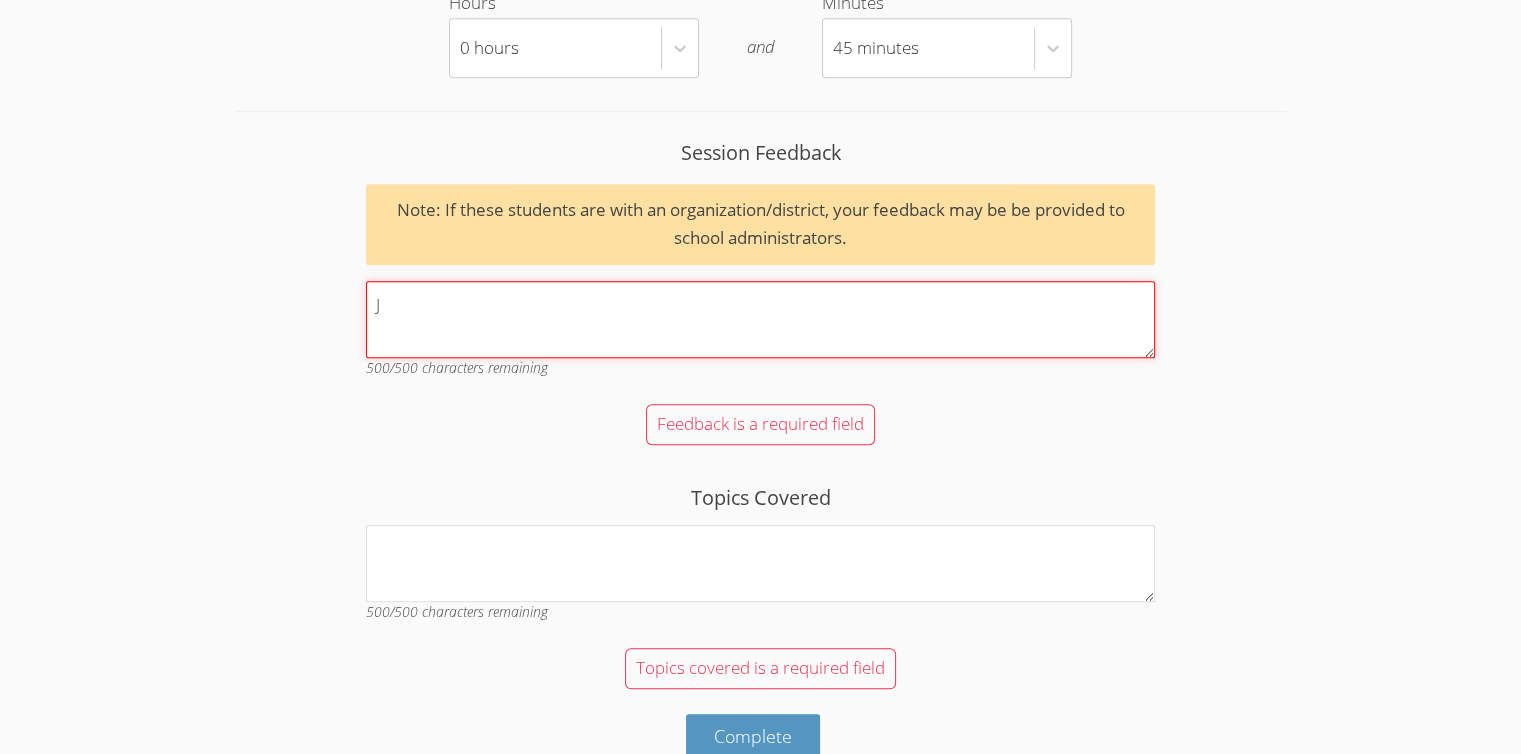 scroll, scrollTop: 1974, scrollLeft: 0, axis: vertical 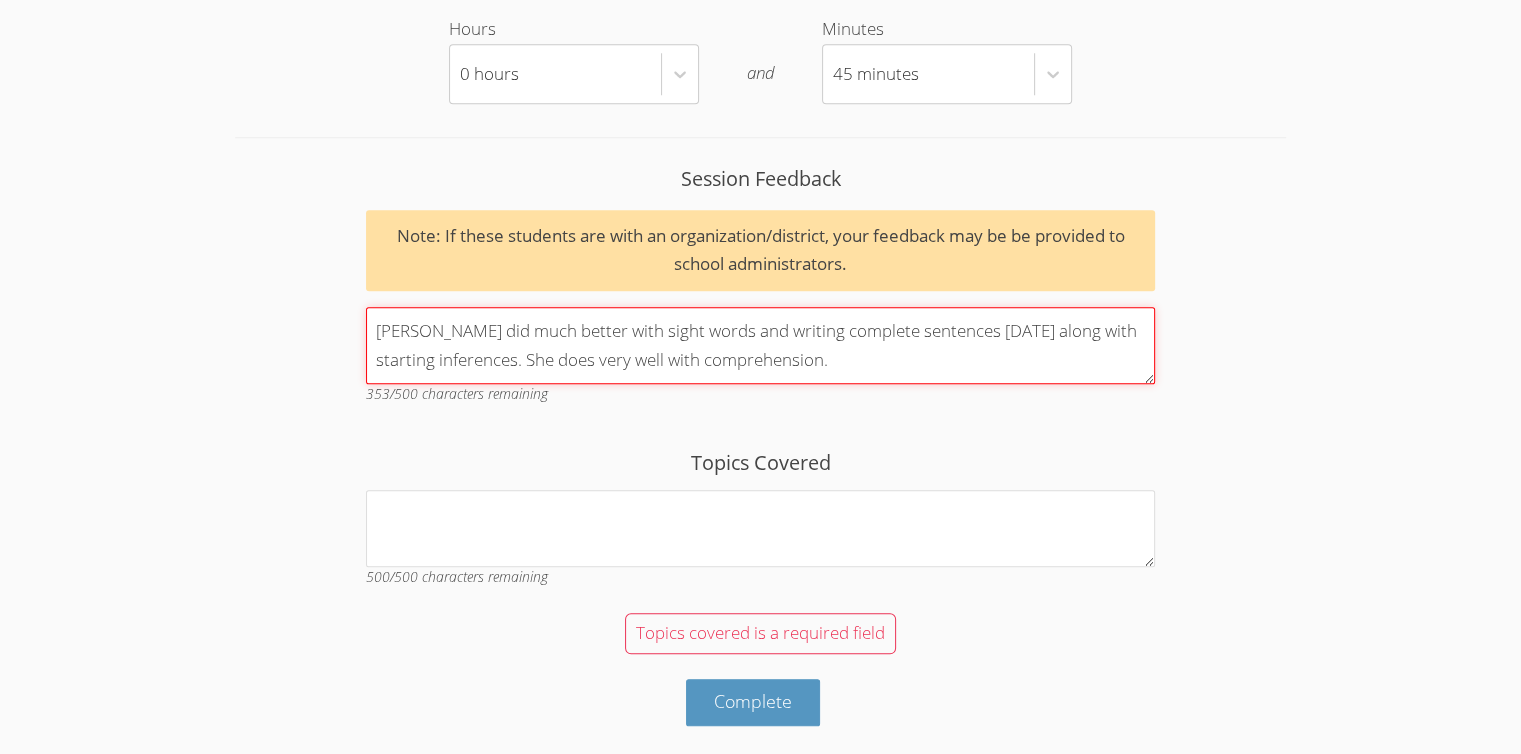 drag, startPoint x: 593, startPoint y: 333, endPoint x: 452, endPoint y: 378, distance: 148.00676 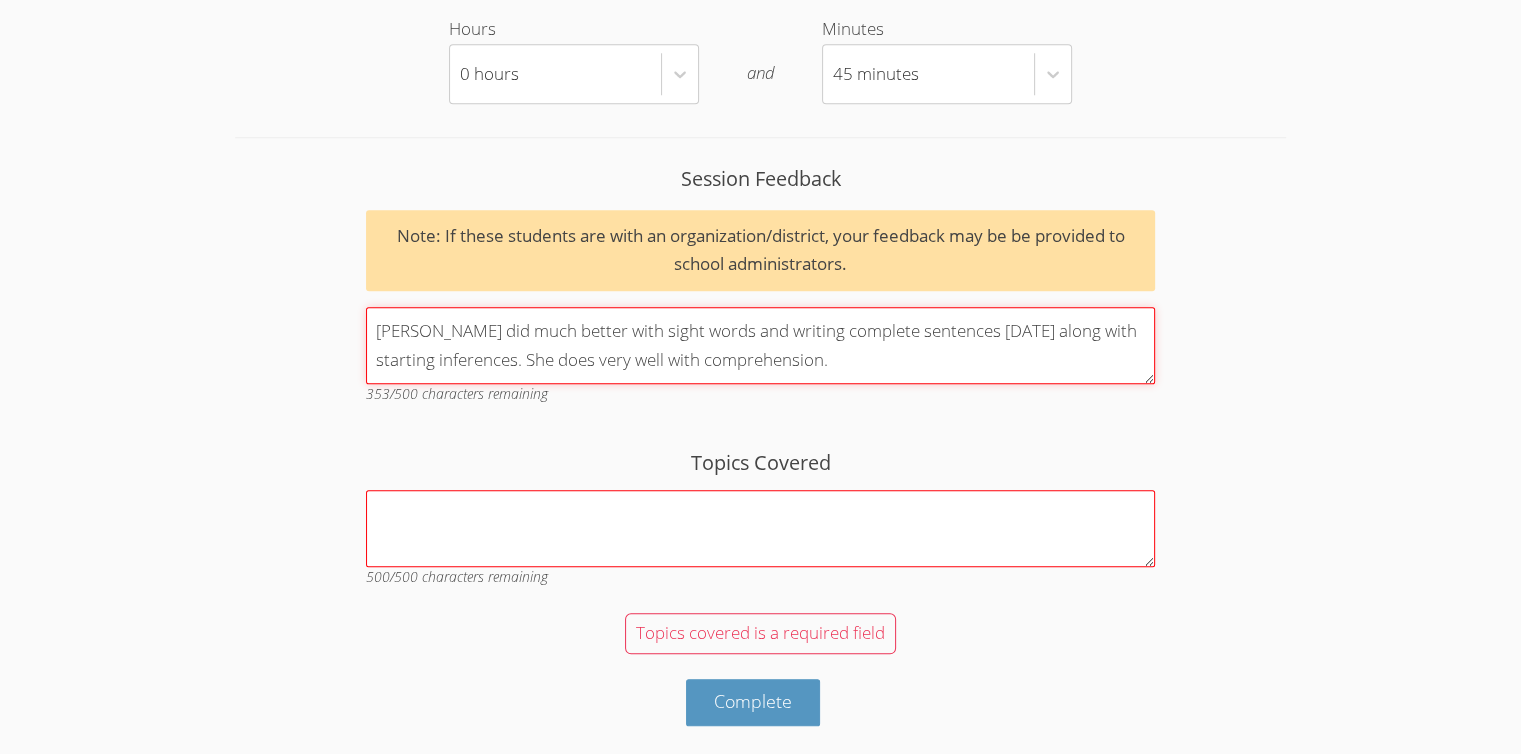 type on "Jesiah did much better with sight words and writing complete sentences today along with starting inferences. She does very well with comprehension." 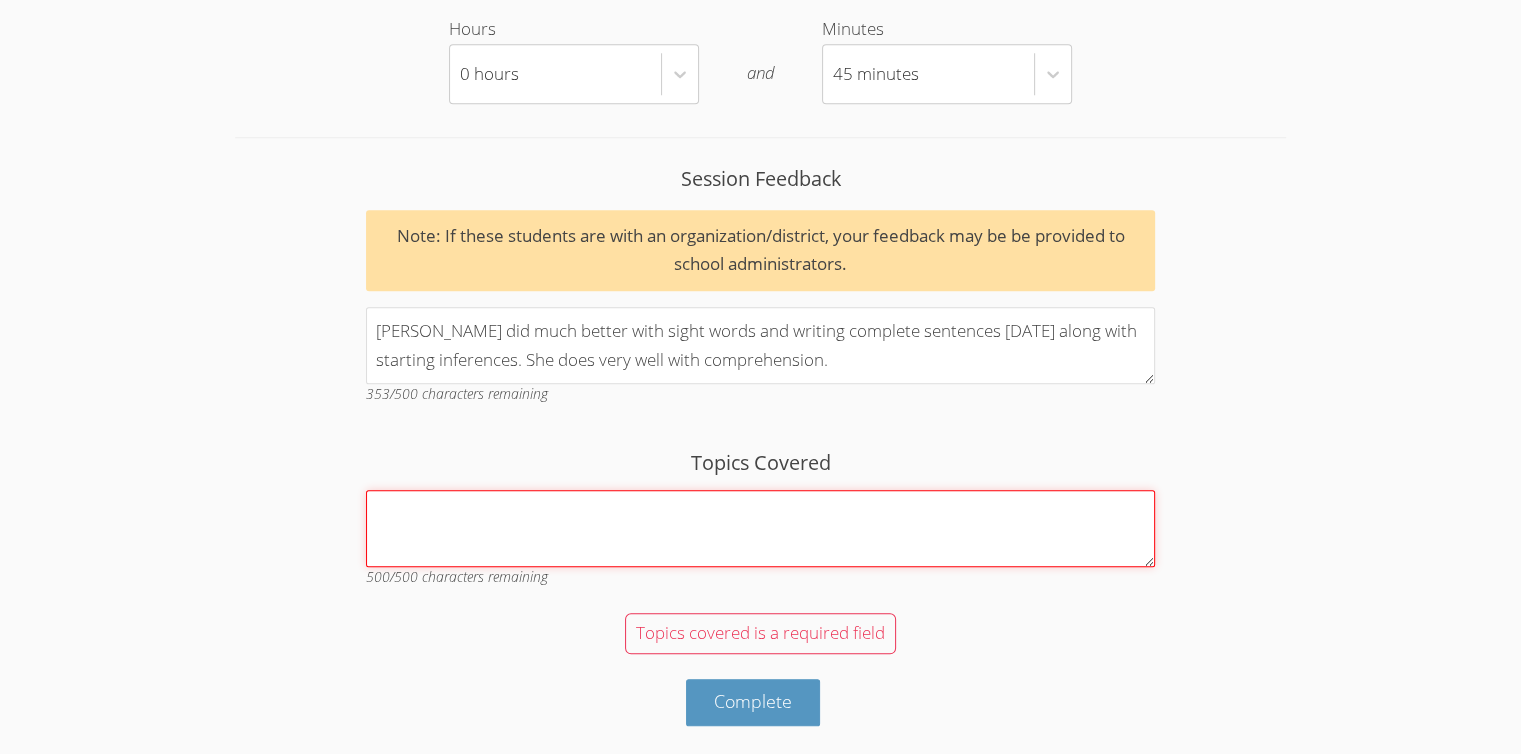 click on "Topics Covered" at bounding box center (760, 528) 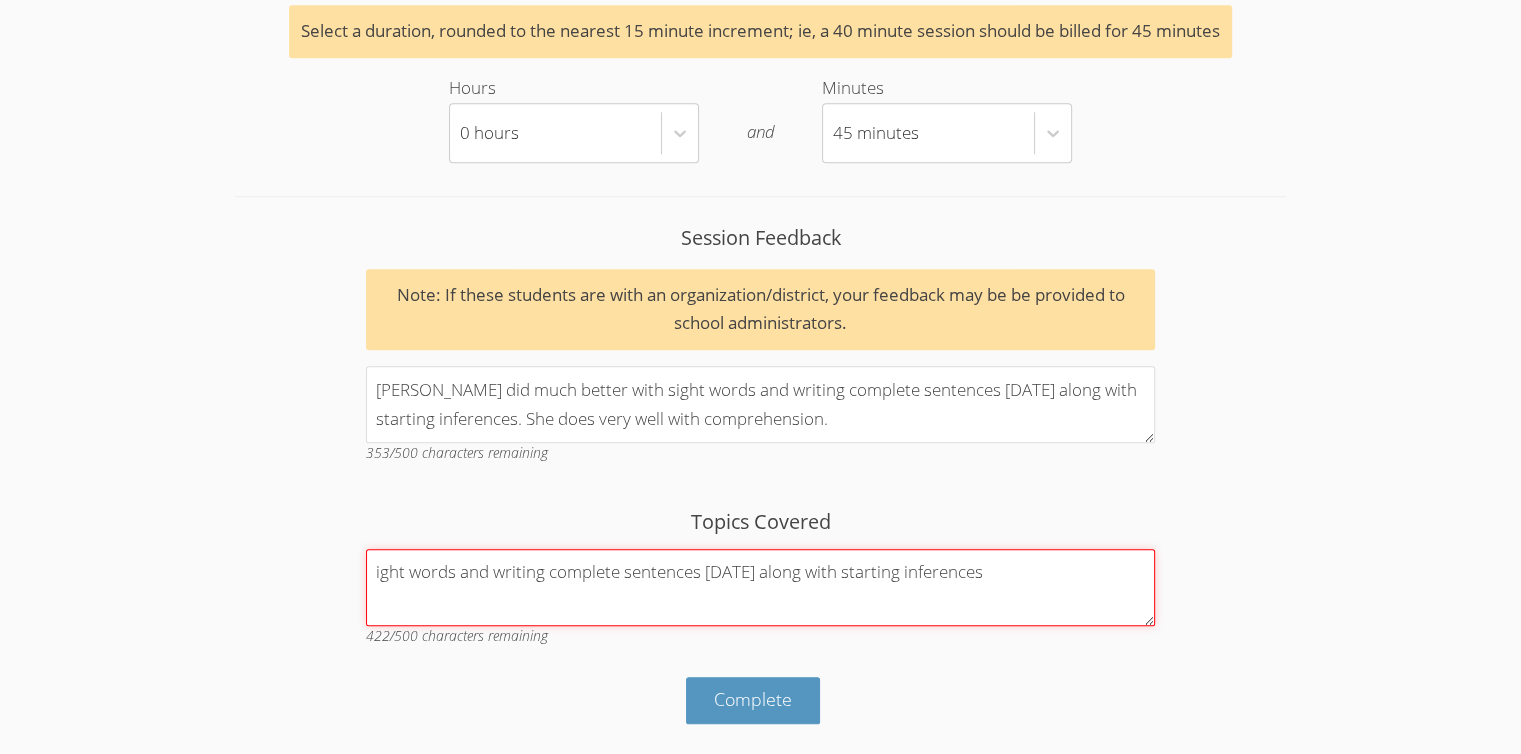 scroll, scrollTop: 1913, scrollLeft: 0, axis: vertical 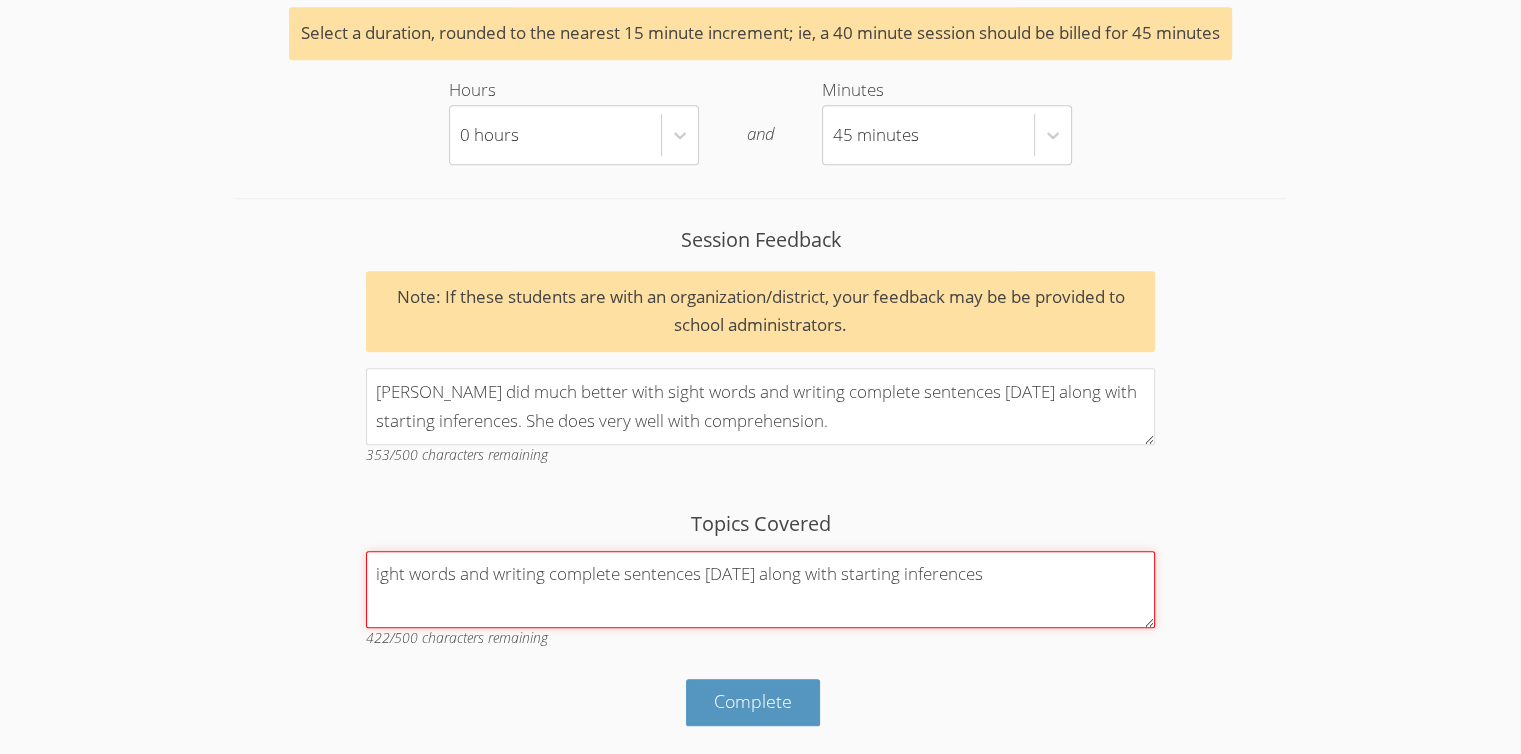 drag, startPoint x: 796, startPoint y: 581, endPoint x: 701, endPoint y: 581, distance: 95 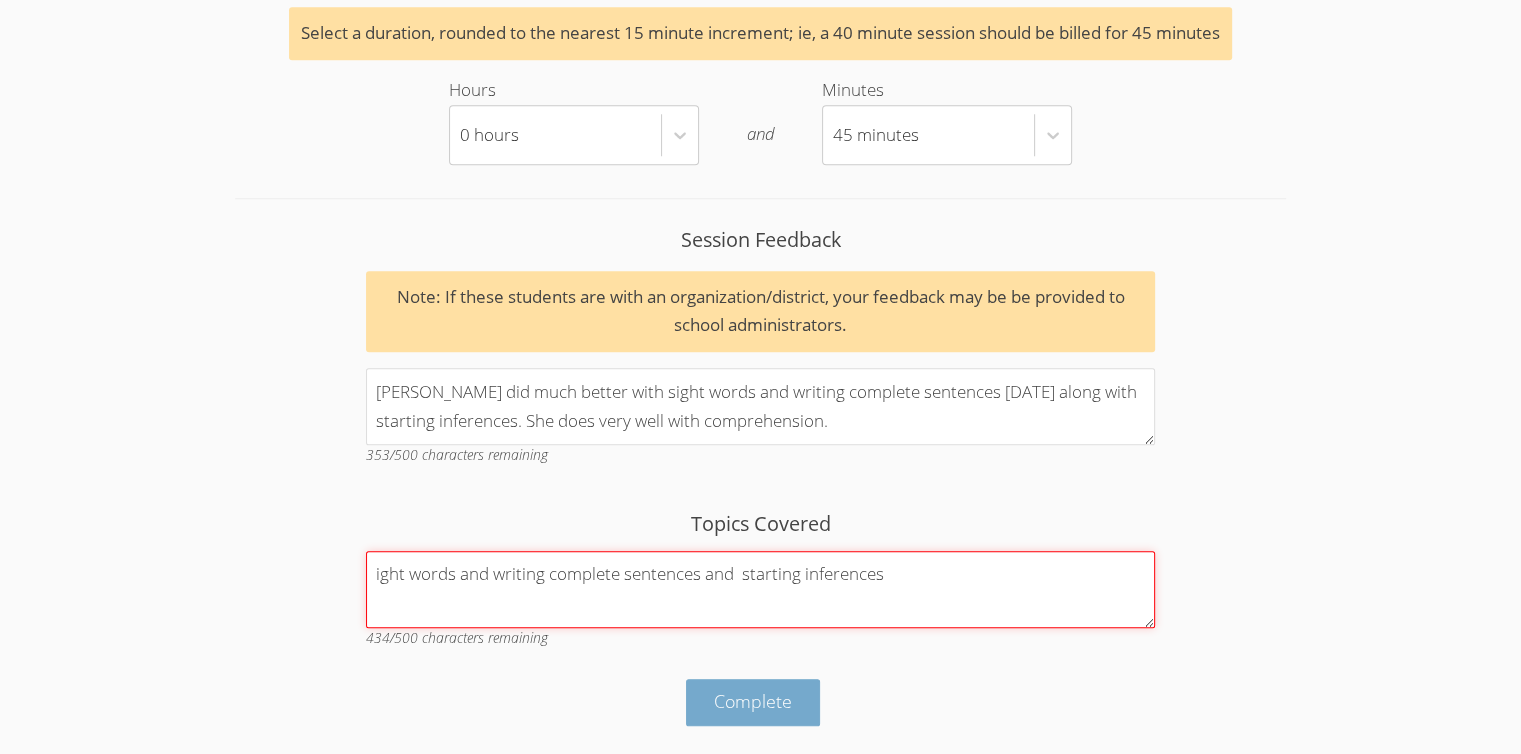 type on "ight words and writing complete sentences and  starting inferences" 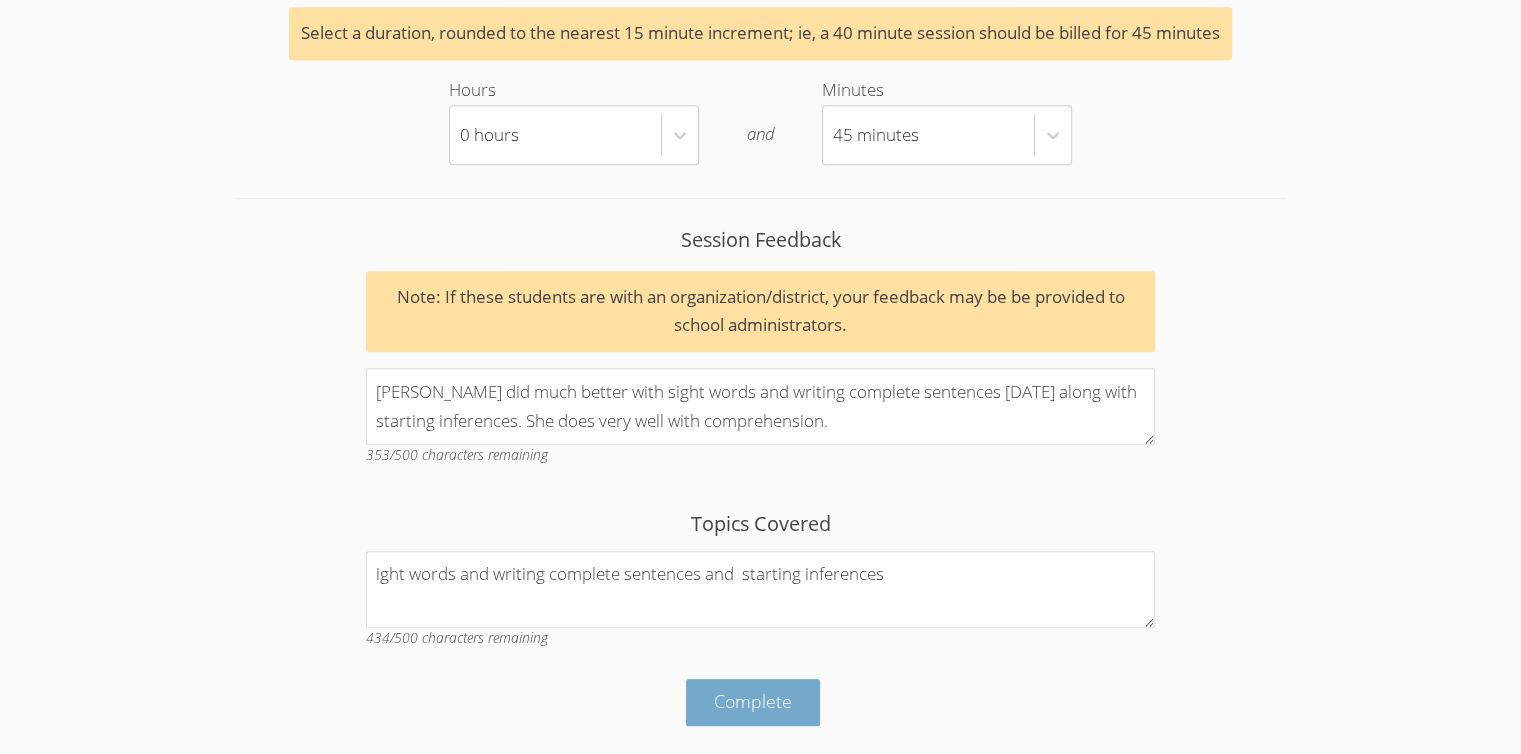 click on "Complete" at bounding box center [753, 701] 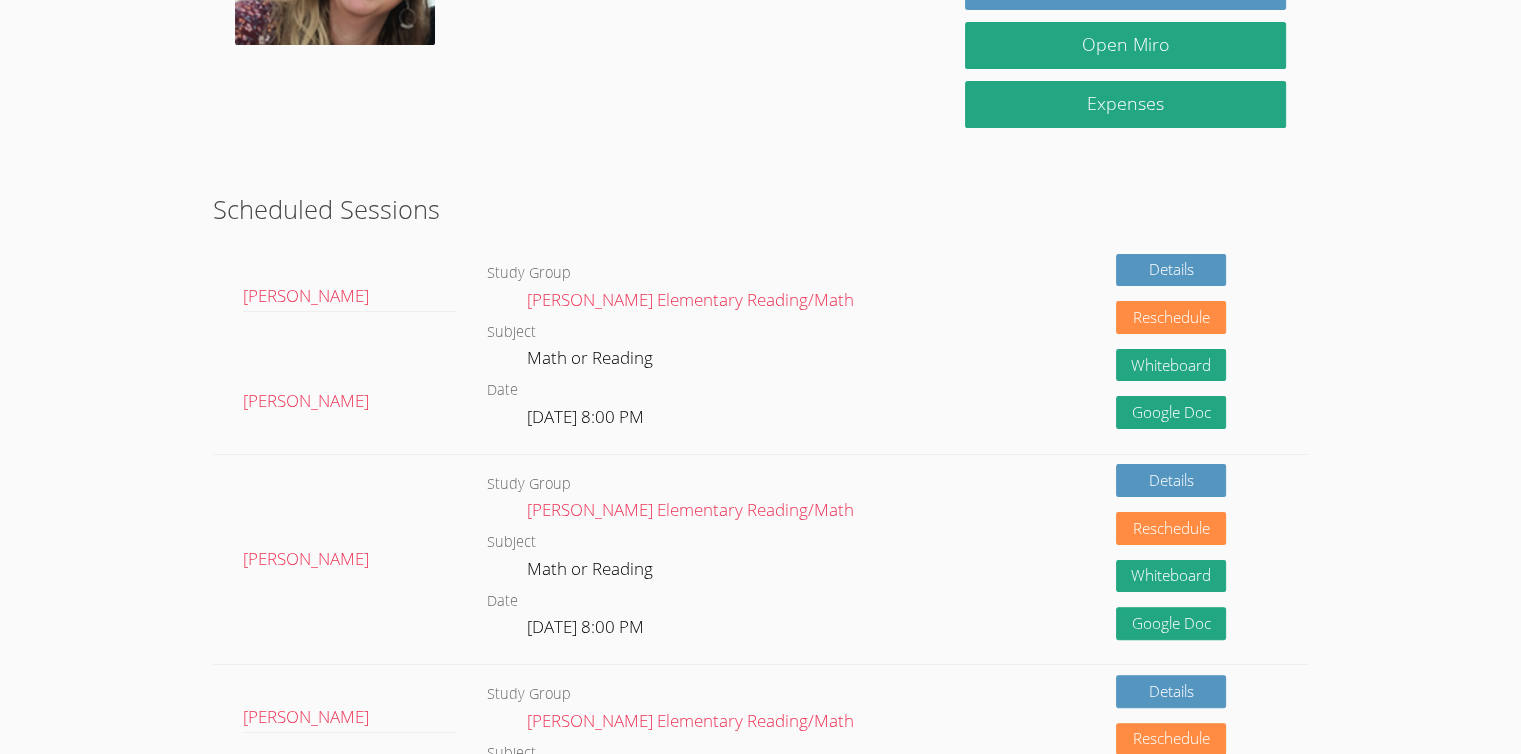 scroll, scrollTop: 600, scrollLeft: 0, axis: vertical 